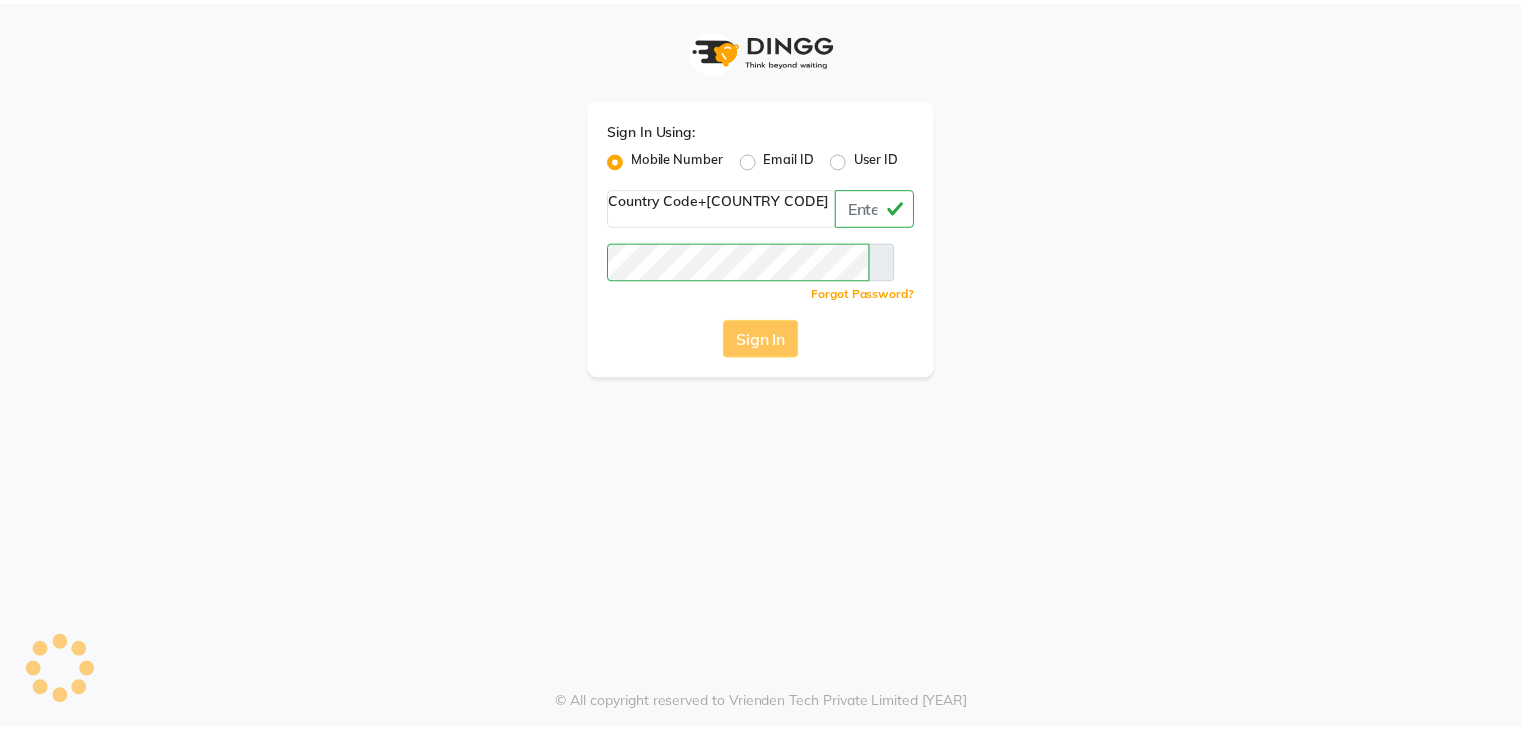 scroll, scrollTop: 0, scrollLeft: 0, axis: both 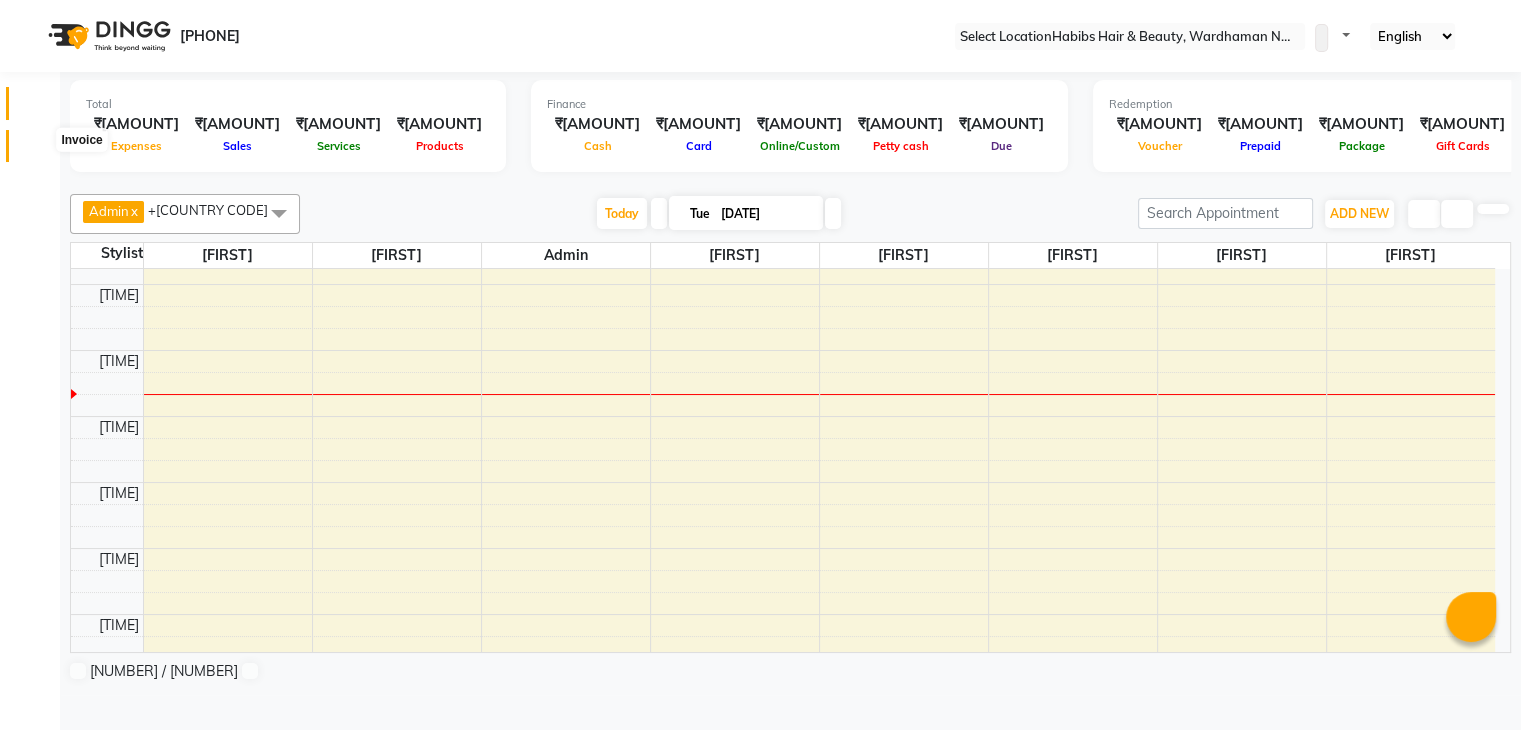 click at bounding box center [37, 151] 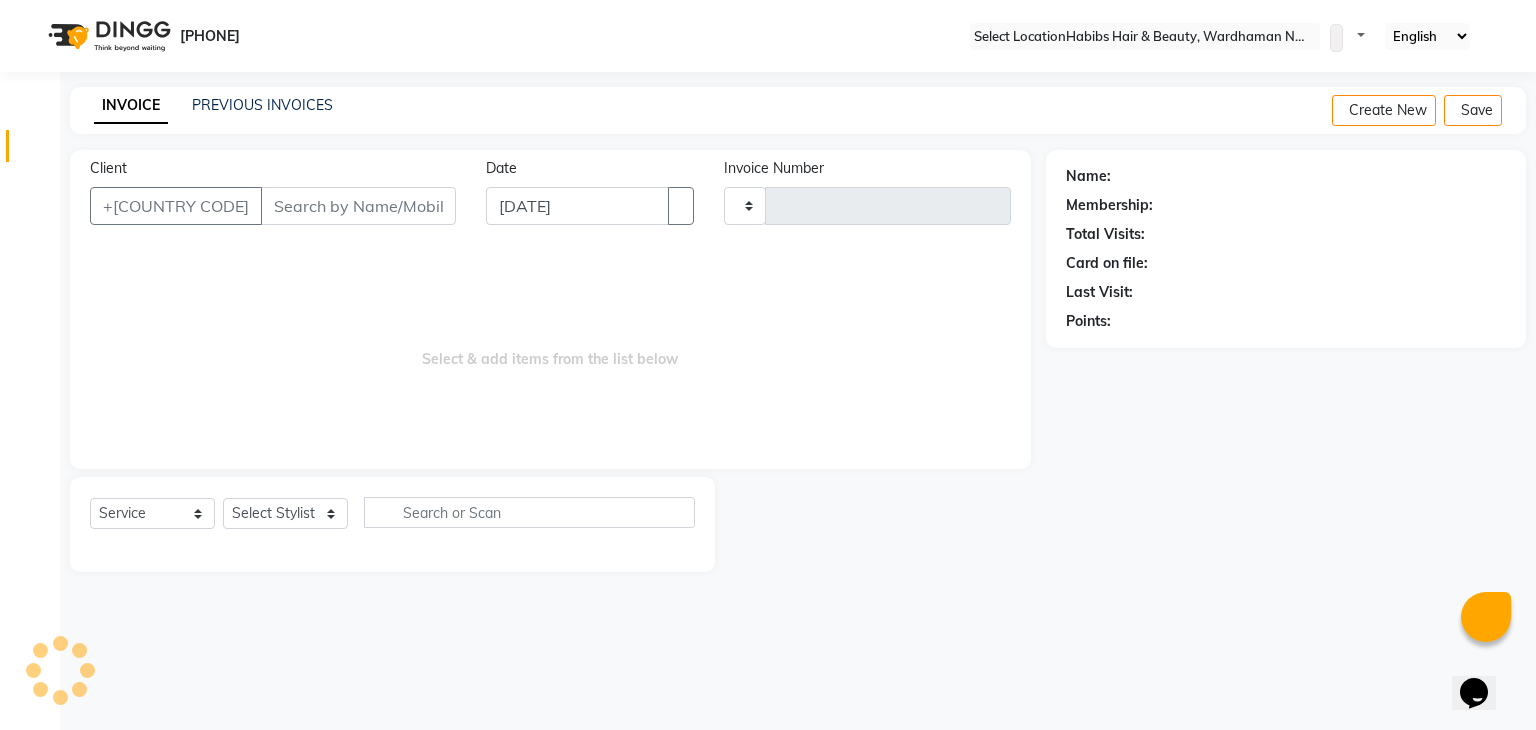 scroll, scrollTop: 0, scrollLeft: 0, axis: both 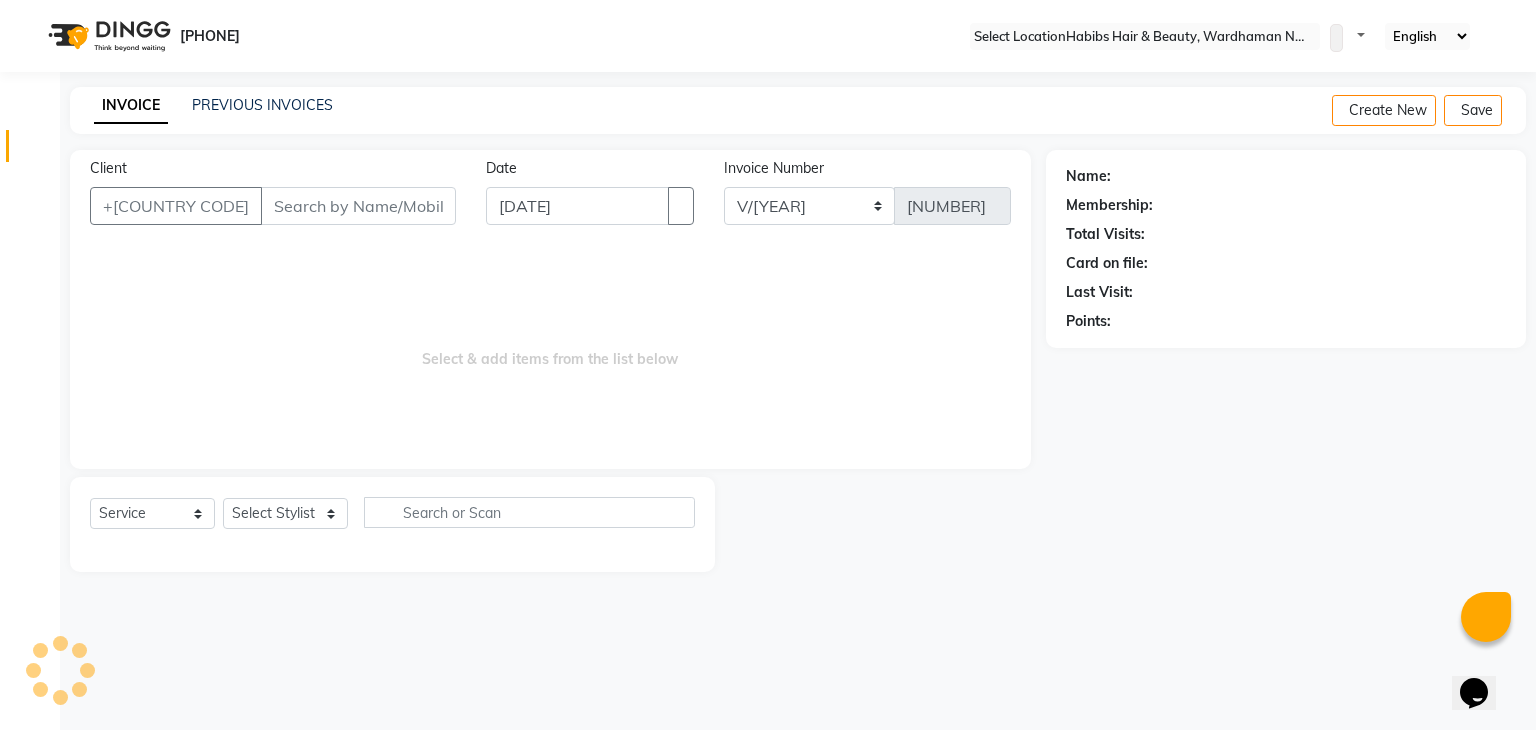 click on "Client" at bounding box center (358, 206) 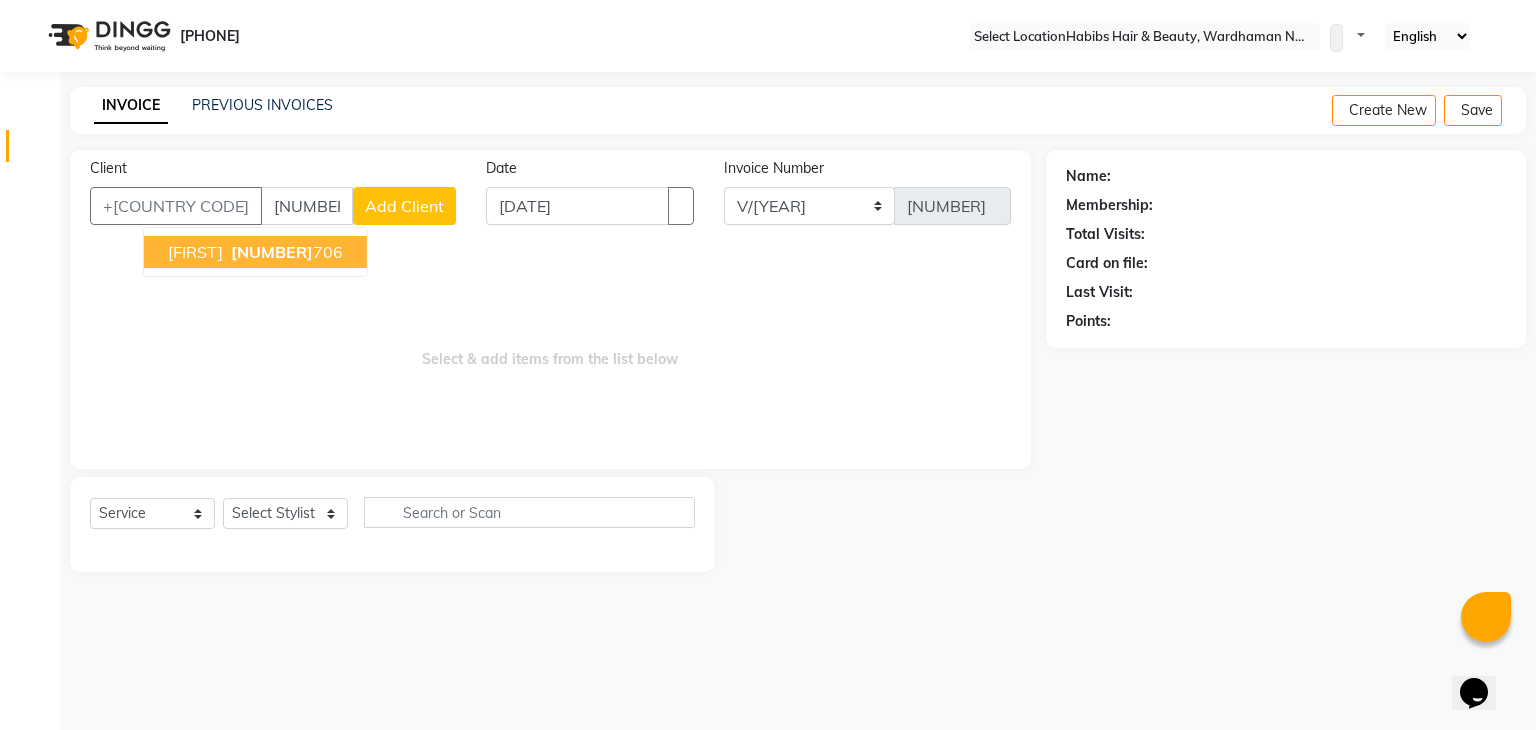 click on "7020455" at bounding box center [272, 252] 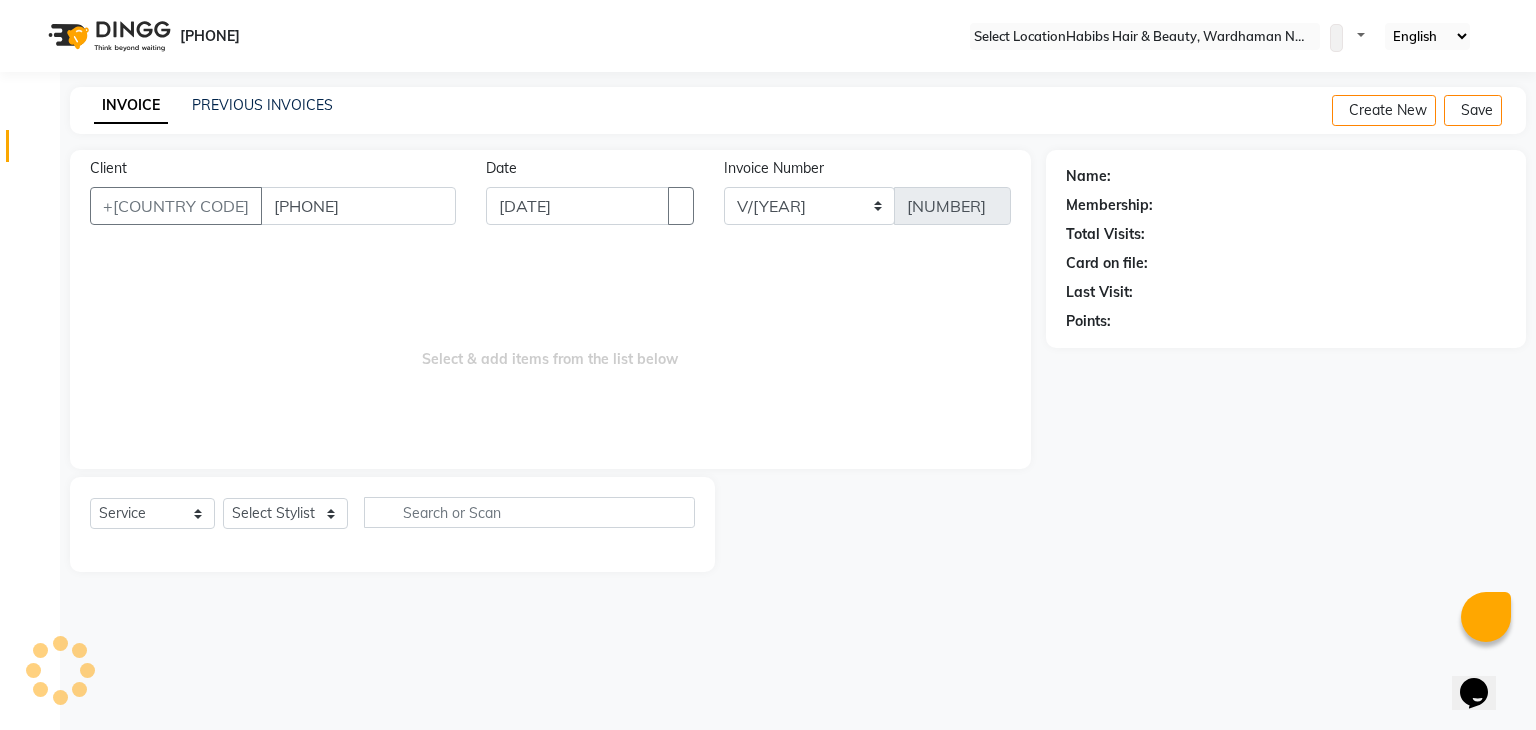 type on "[PHONE]" 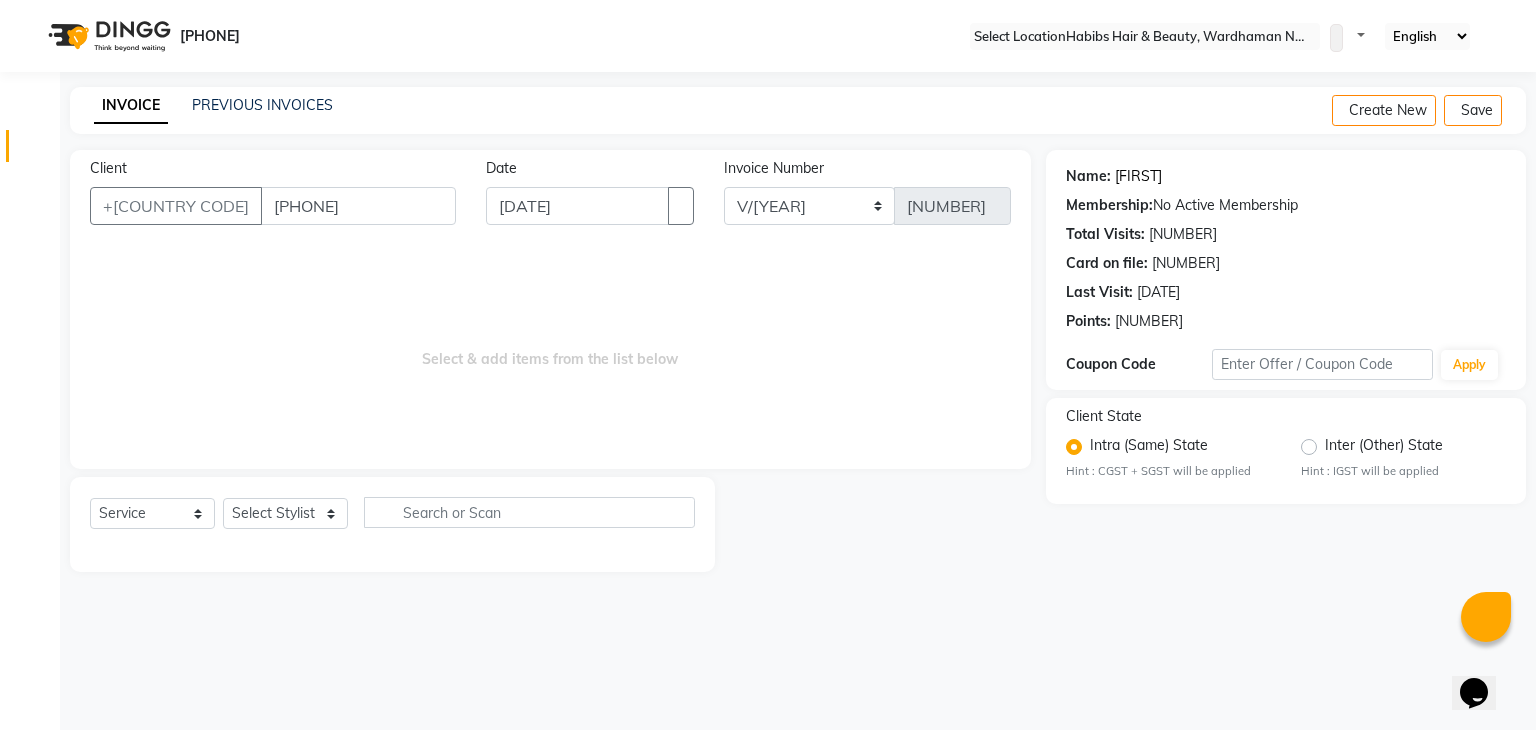 click on "[PERSON]" at bounding box center (1138, 176) 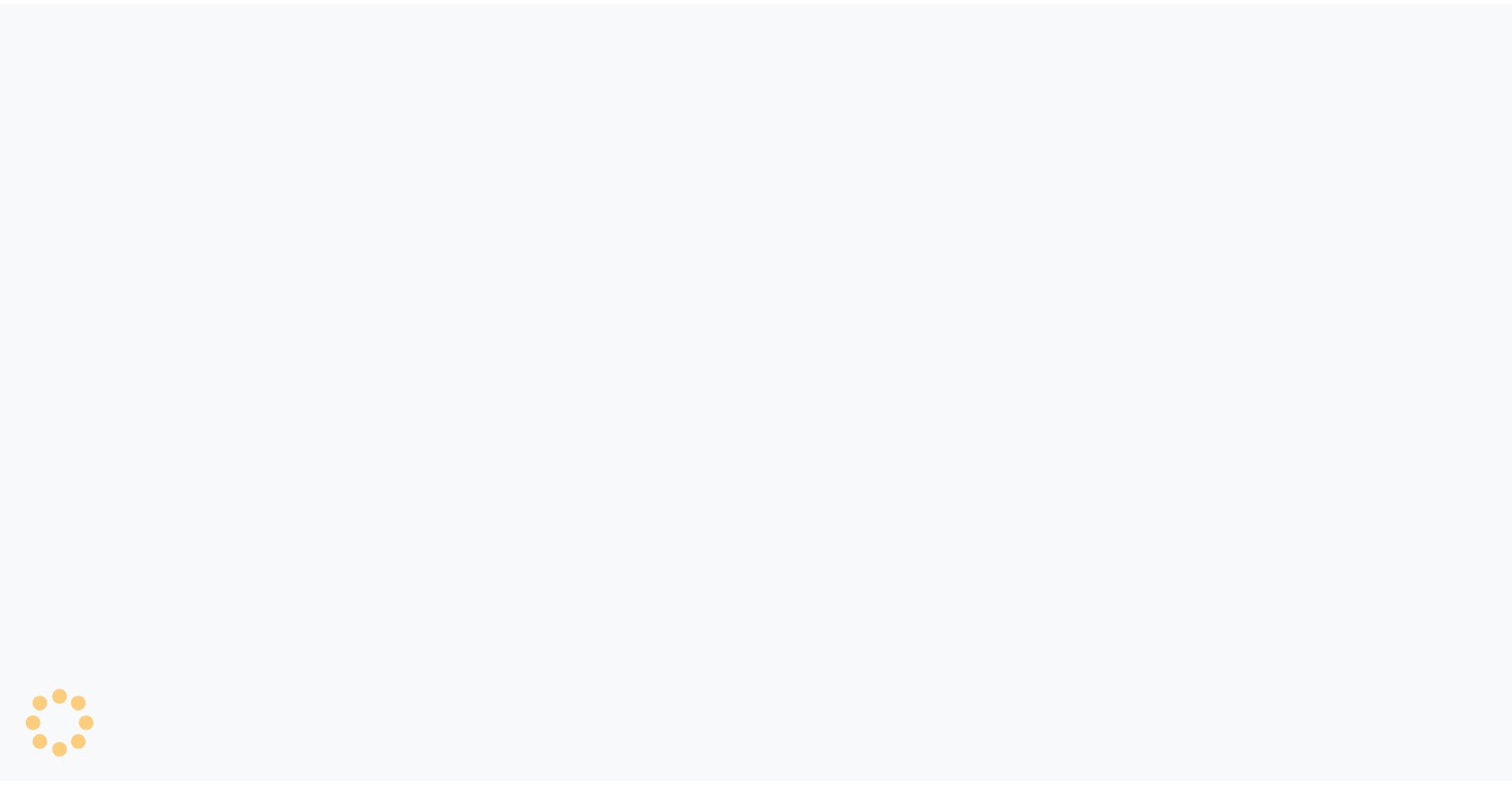 scroll, scrollTop: 0, scrollLeft: 0, axis: both 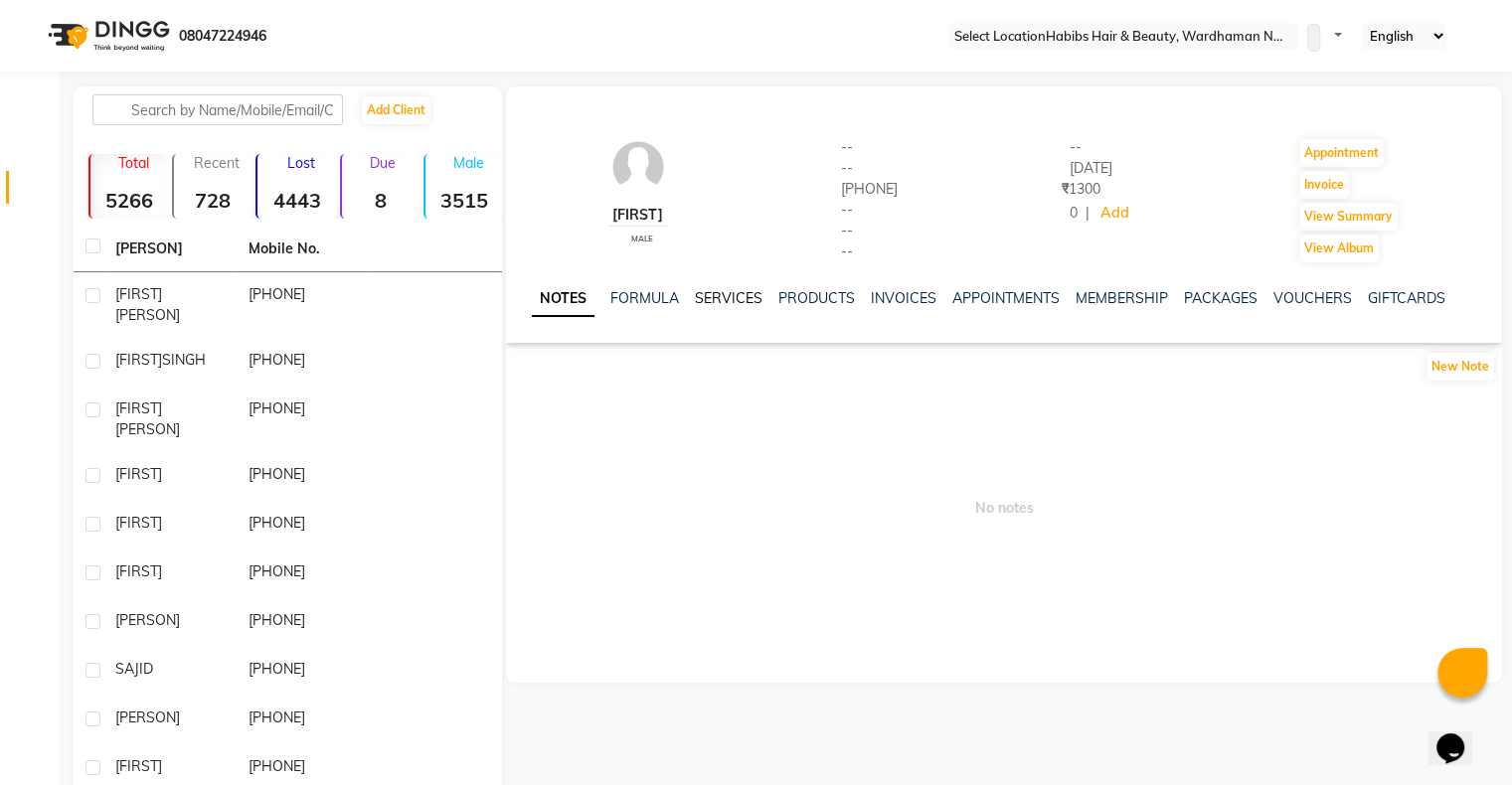 click on "SERVICES" at bounding box center (729, 298) 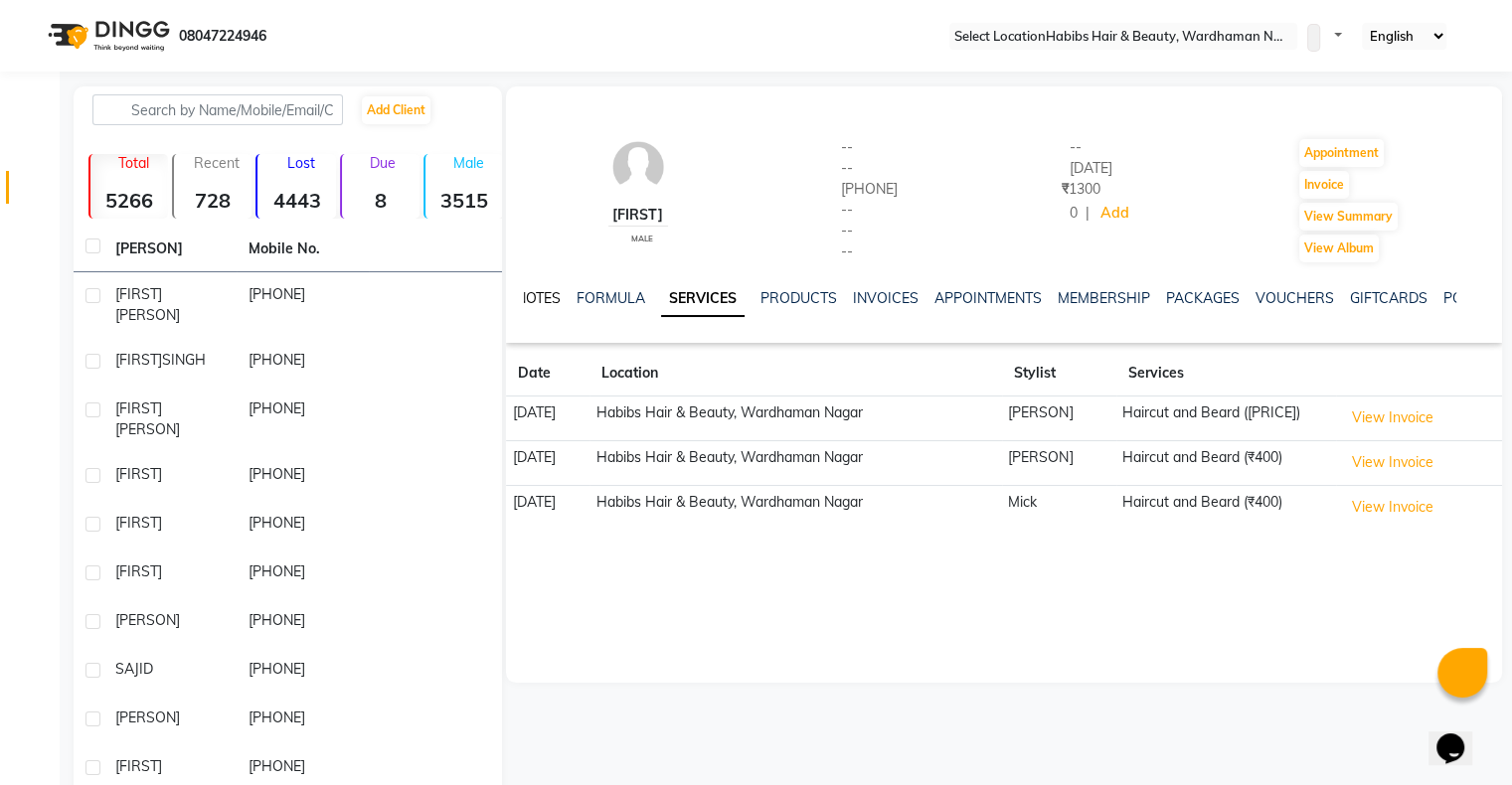 click on "NOTES" at bounding box center (538, 298) 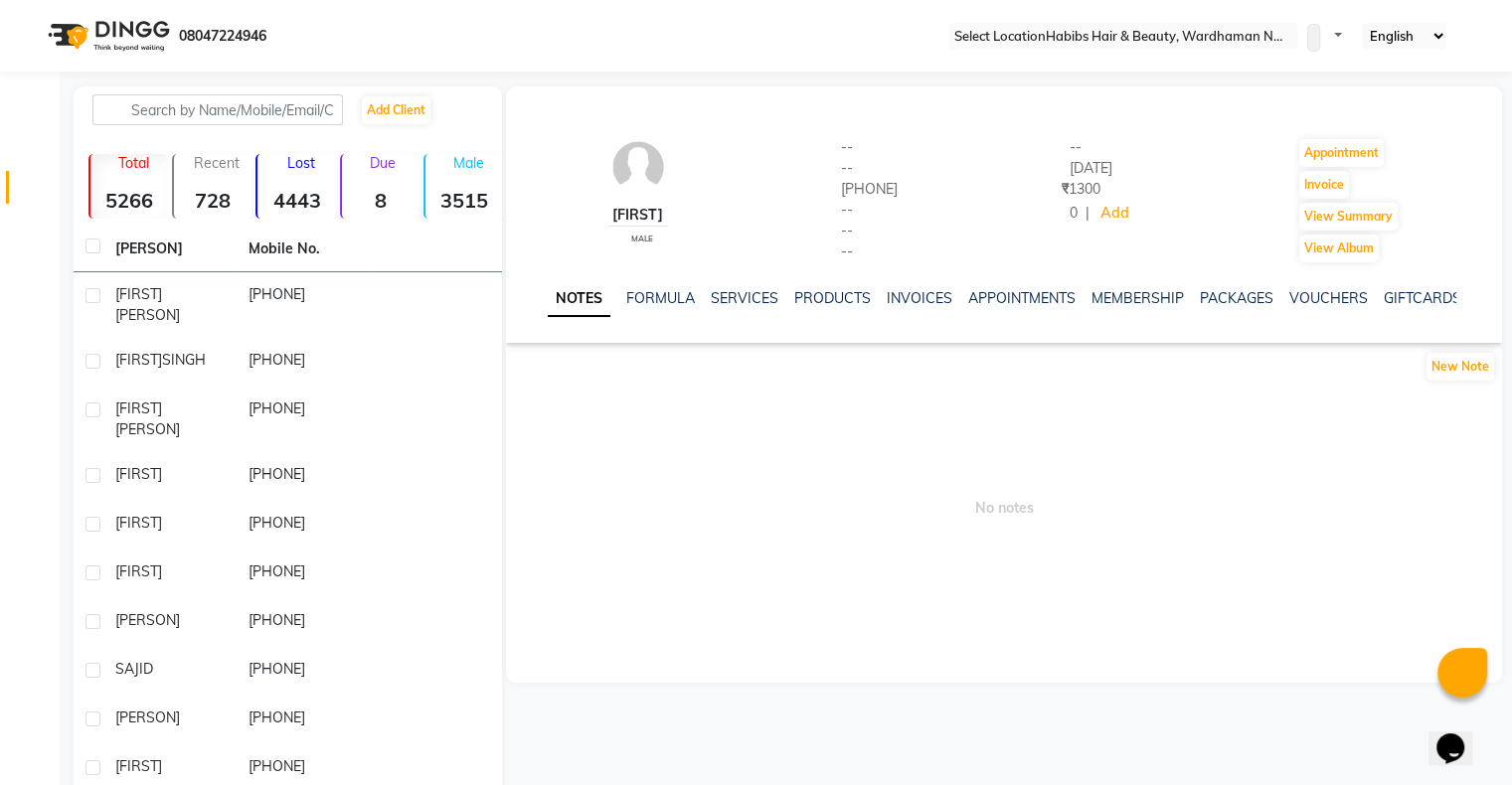 click on "[PERSON] male" at bounding box center [638, 201] 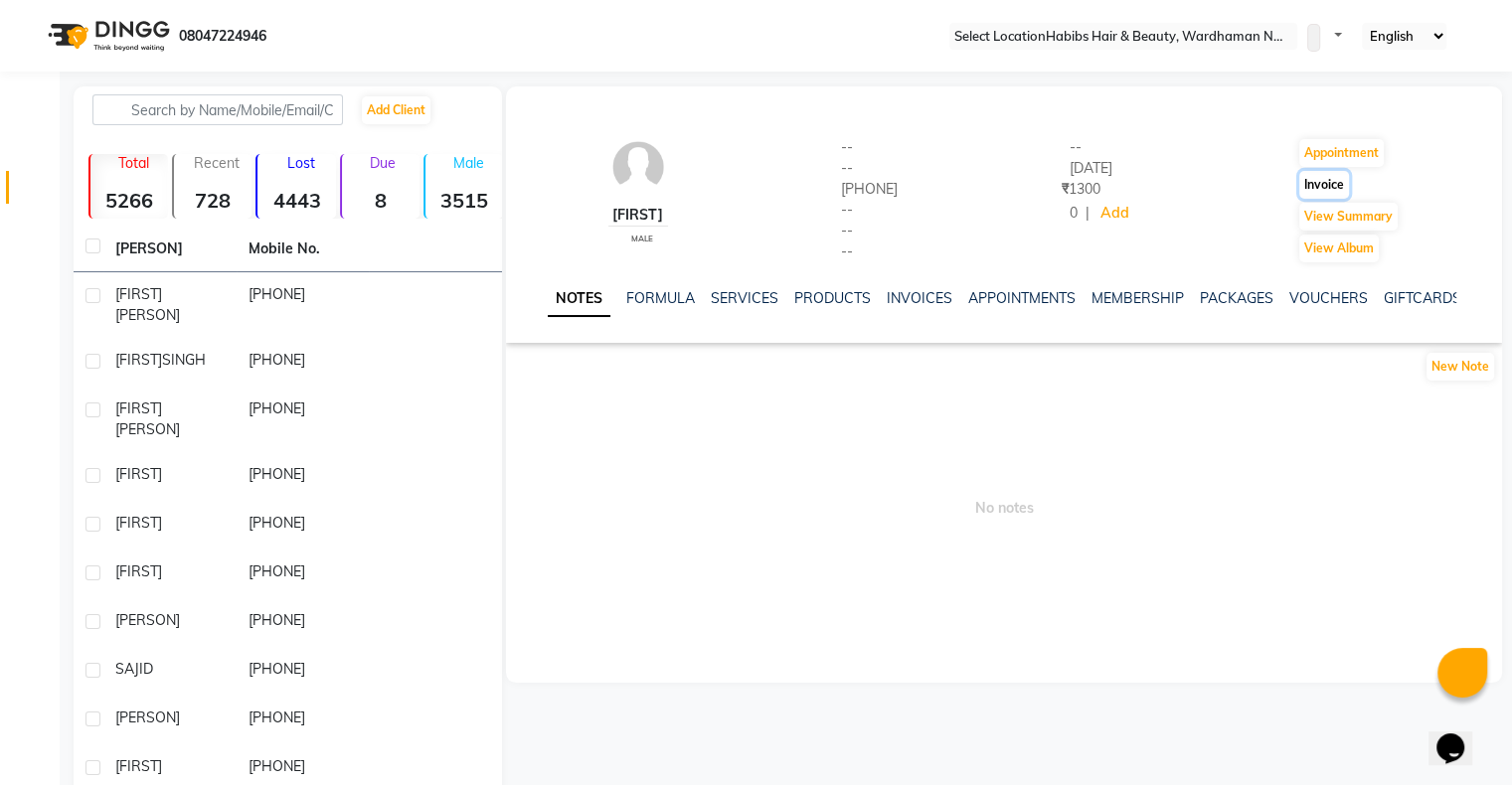 click on "Invoice" at bounding box center [1341, 153] 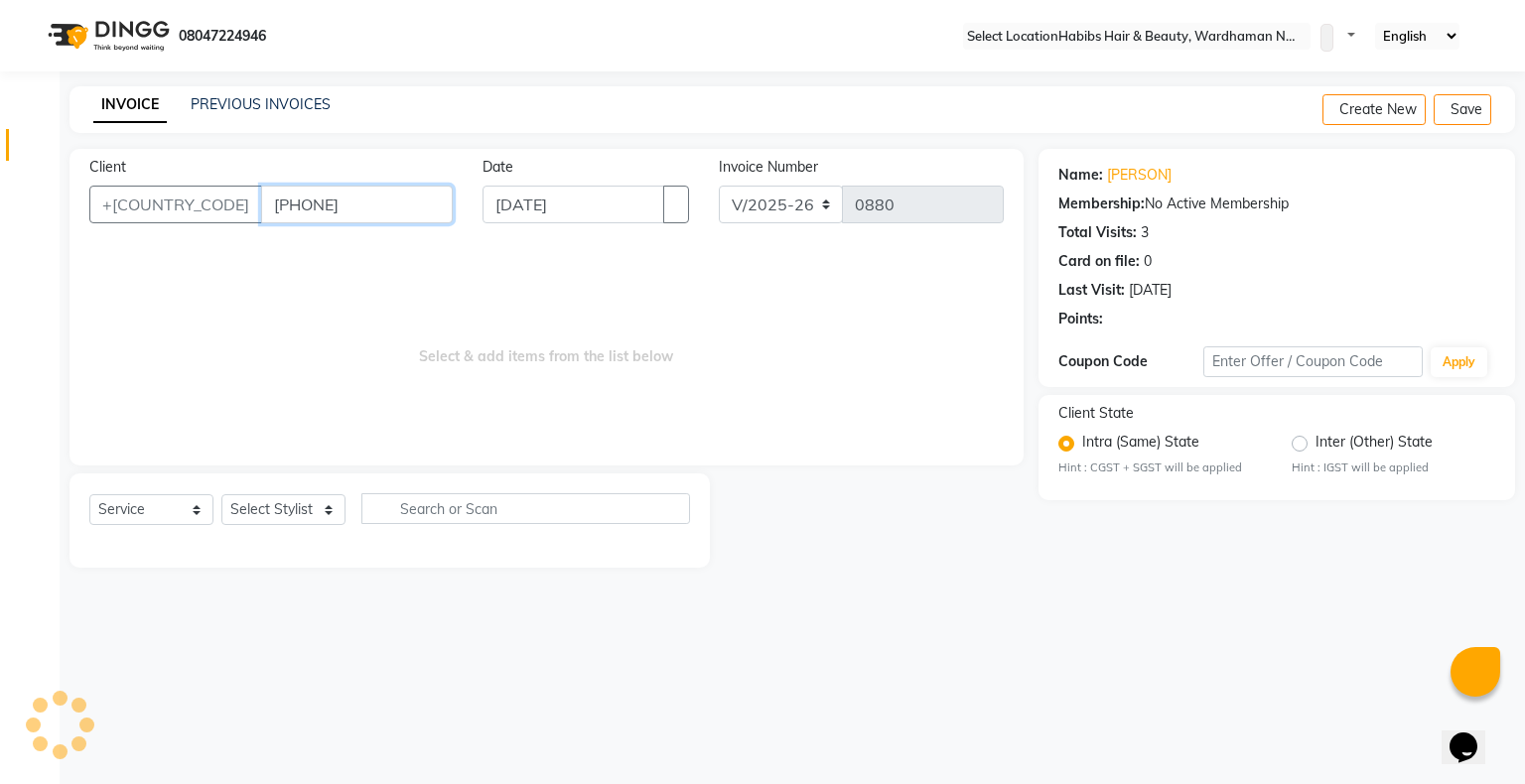 click on "[PHONE]" at bounding box center [356, 204] 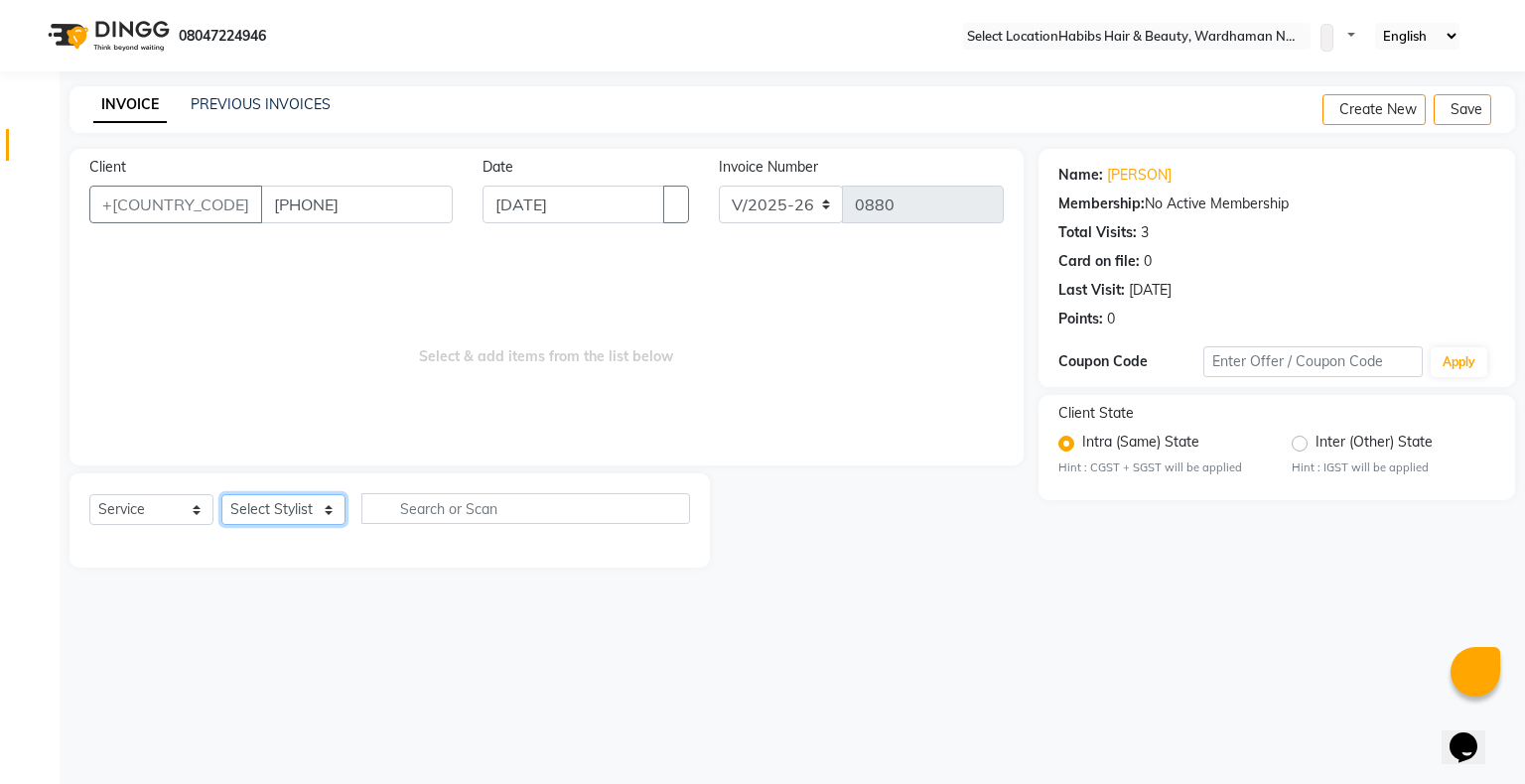 click on "Select Stylist Admin [PERSON] [PERSON] [PERSON] [PERSON] [PERSON] [PERSON] [PERSON] [PERSON]" at bounding box center (283, 509) 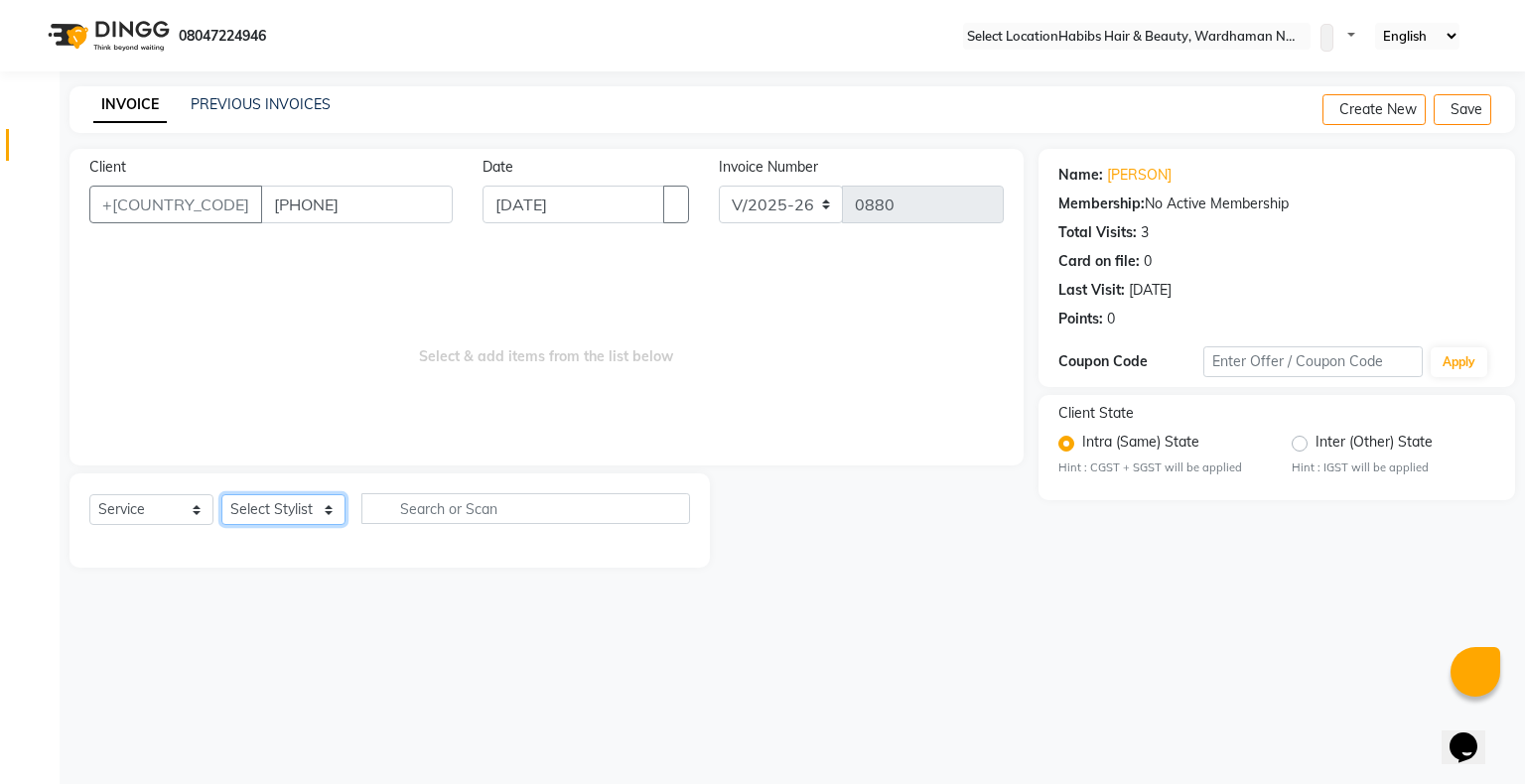 select on "[NUMBER]" 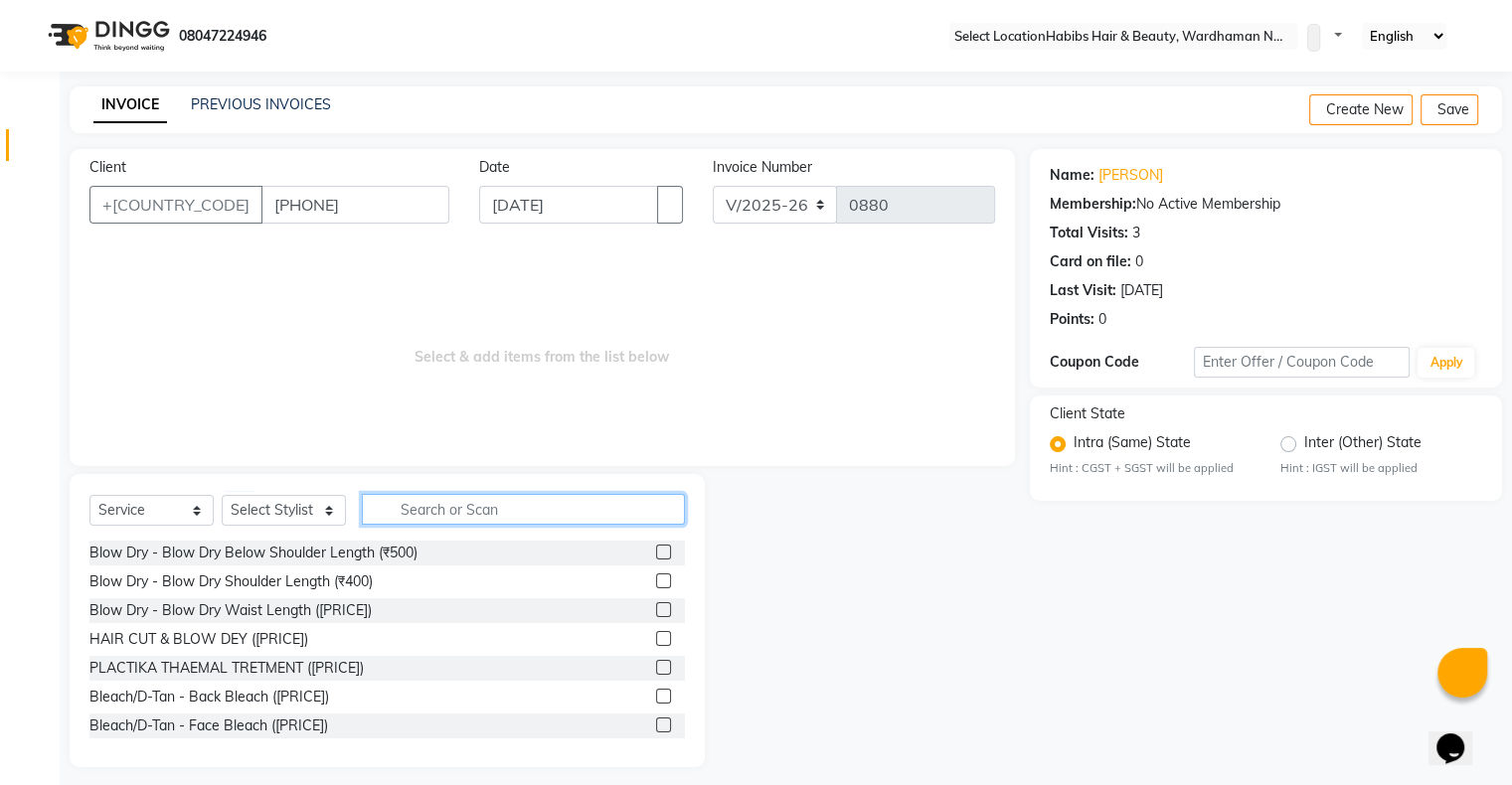 click at bounding box center [523, 509] 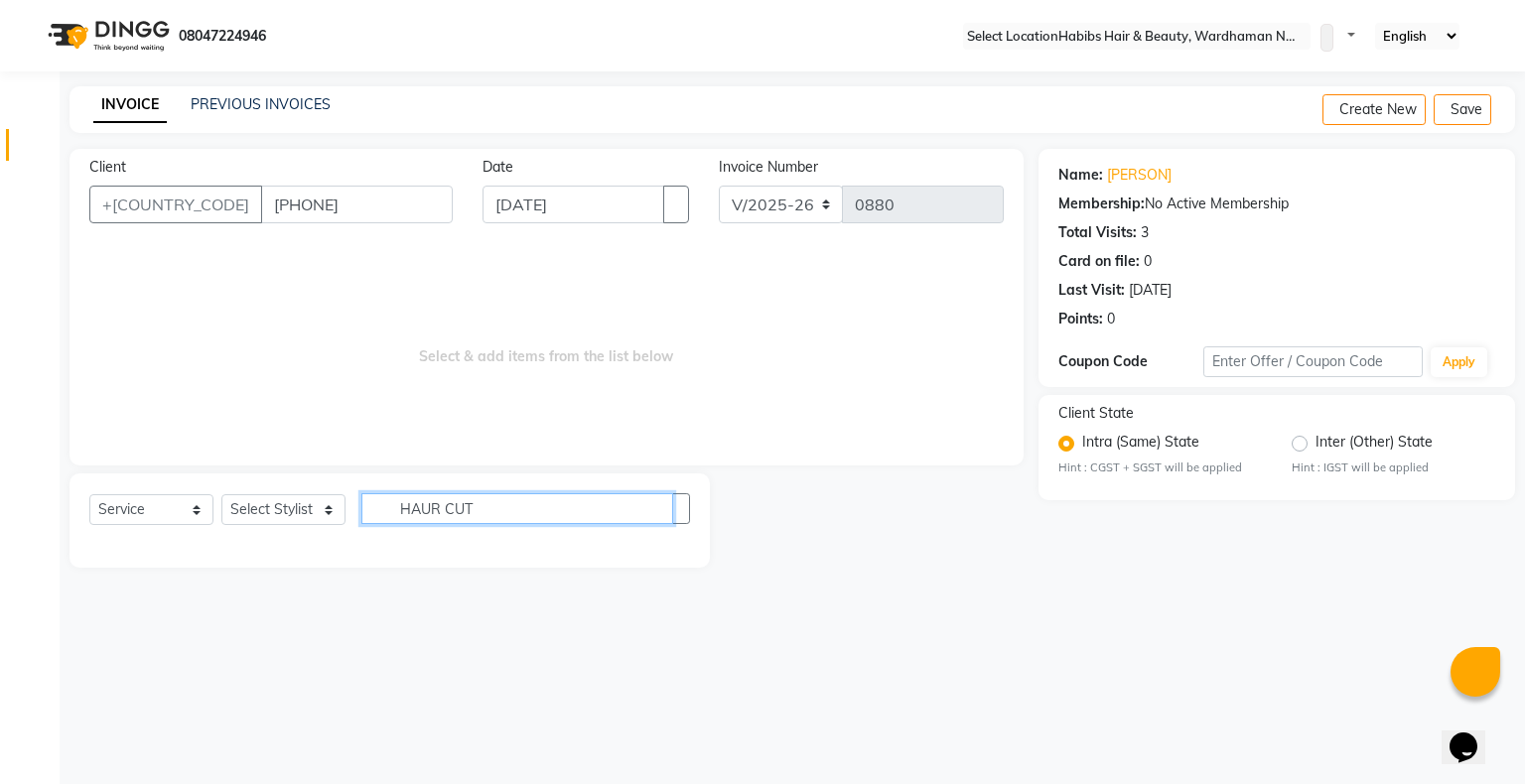 click on "HAUR CUT" at bounding box center (517, 508) 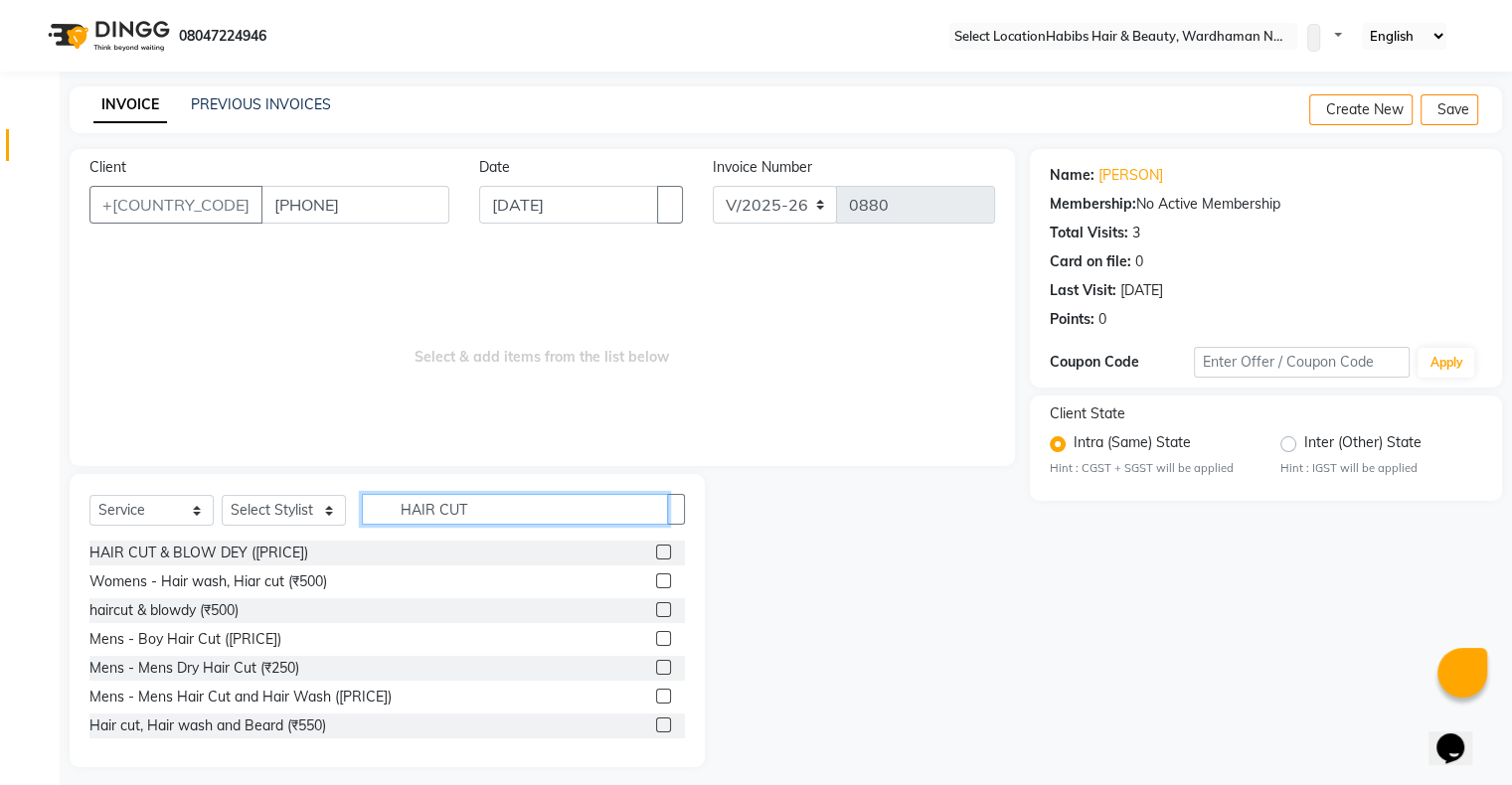 type on "HAIR CUT" 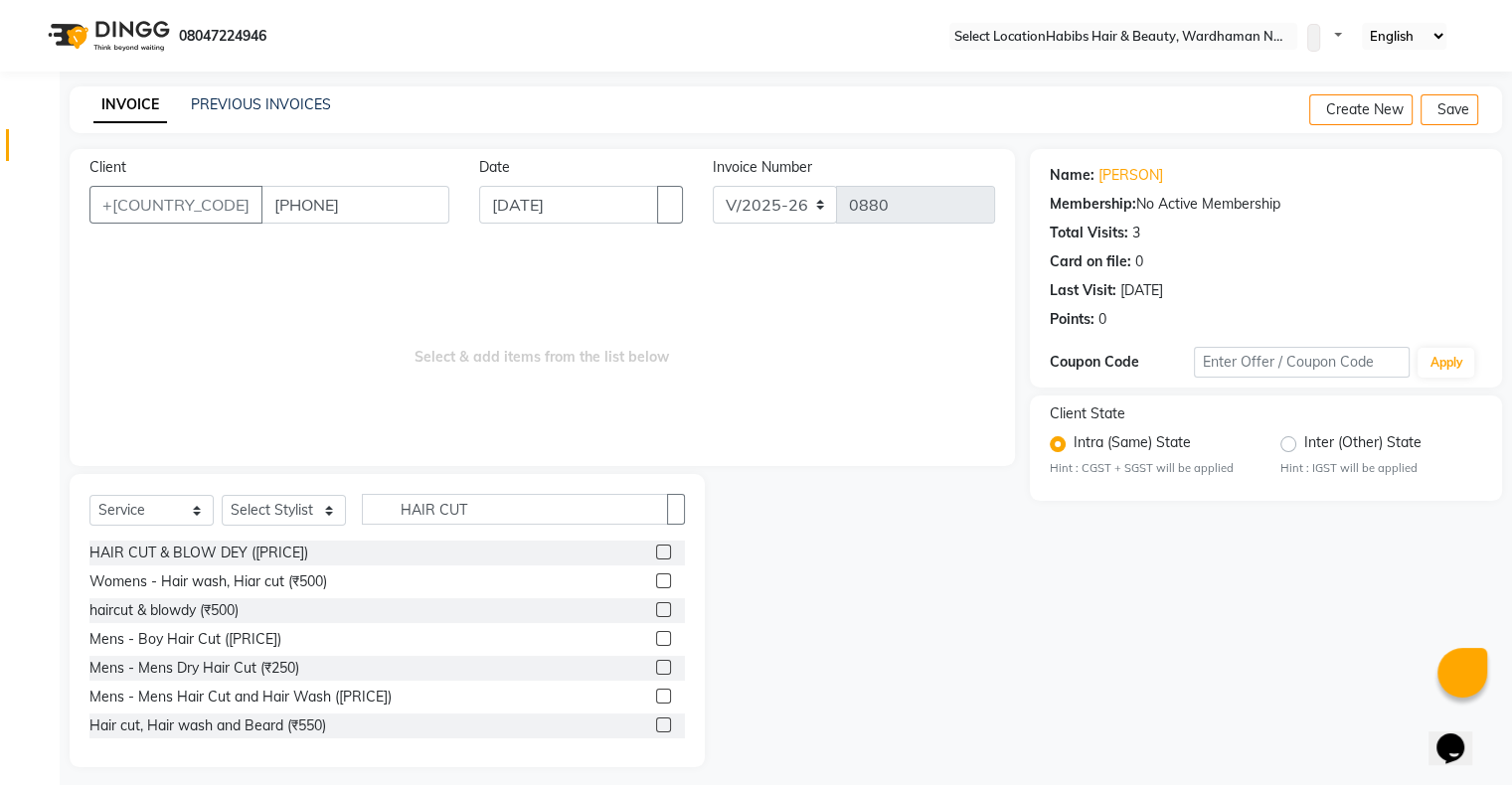 click at bounding box center (663, 667) 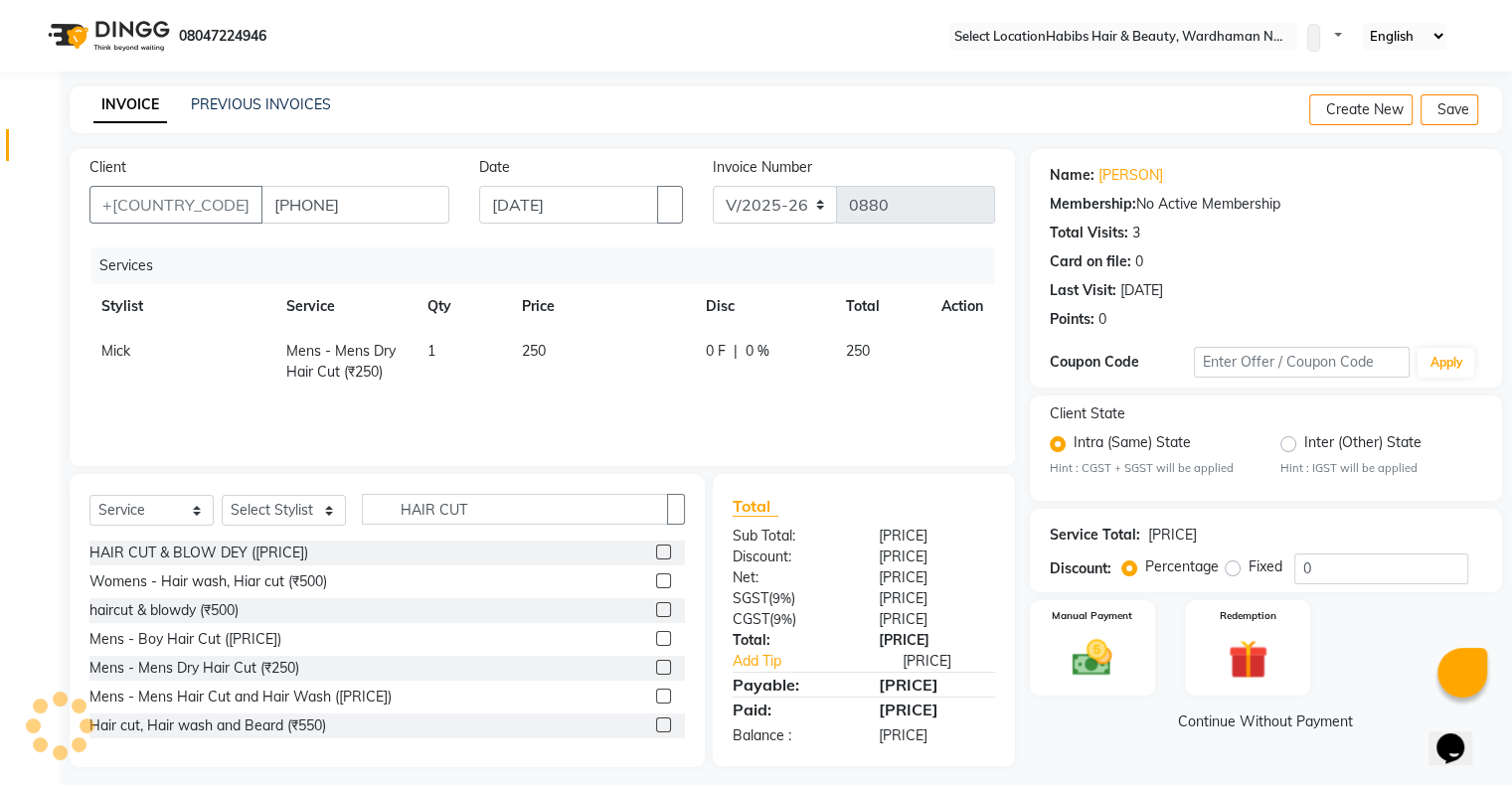 scroll, scrollTop: 11, scrollLeft: 0, axis: vertical 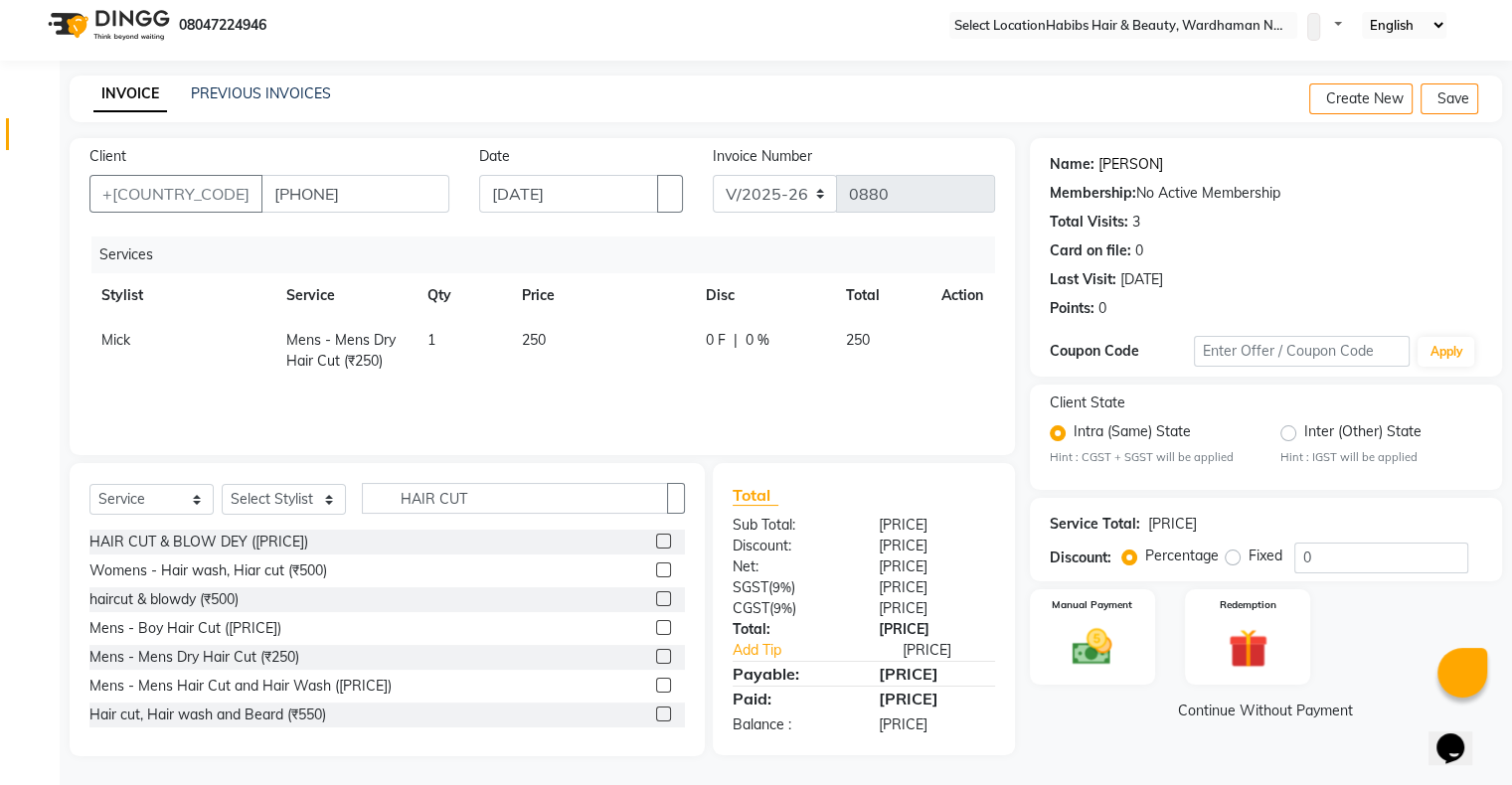 click on "[PERSON]" at bounding box center (1130, 164) 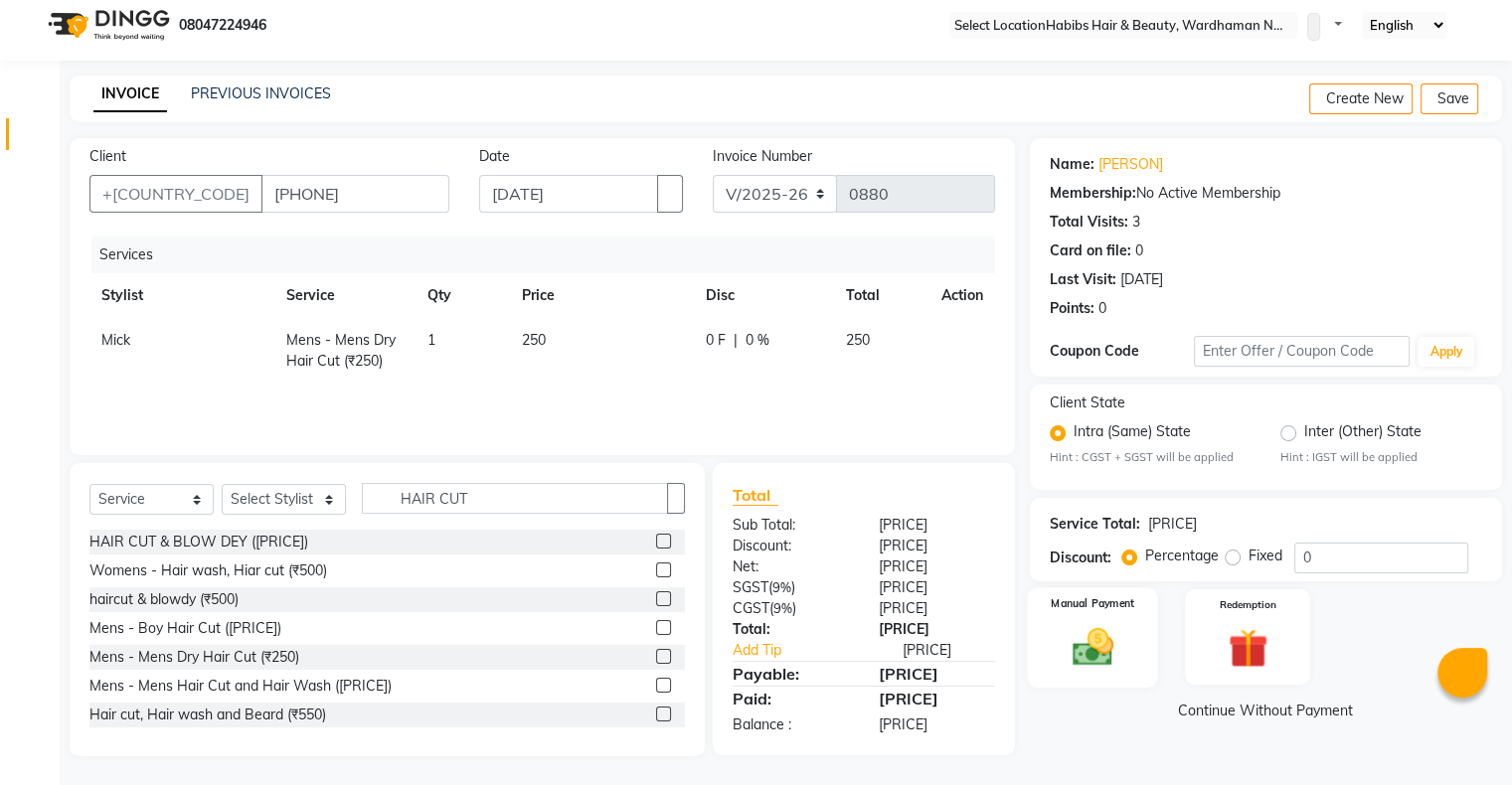 click at bounding box center (1092, 647) 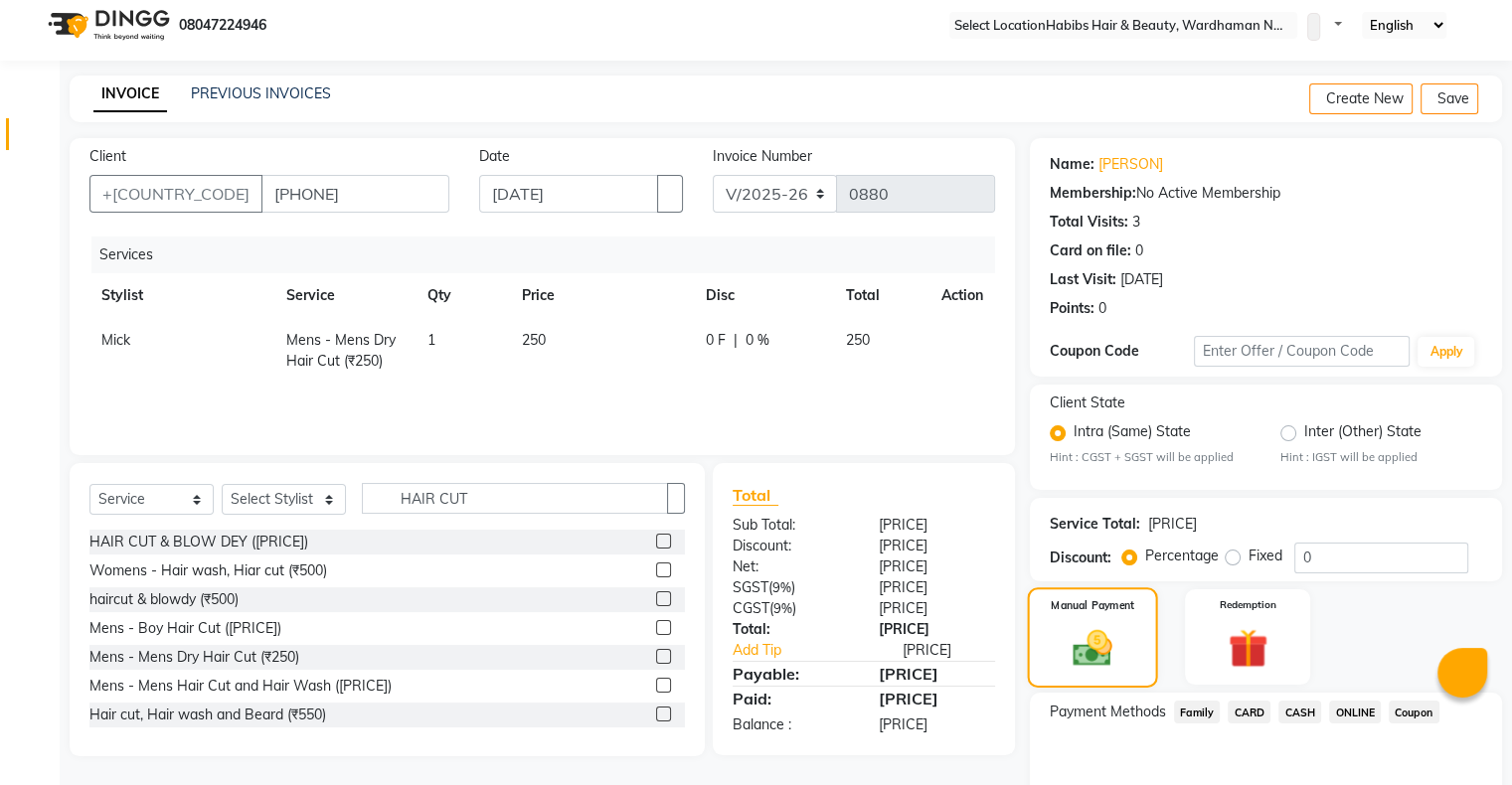 scroll, scrollTop: 115, scrollLeft: 0, axis: vertical 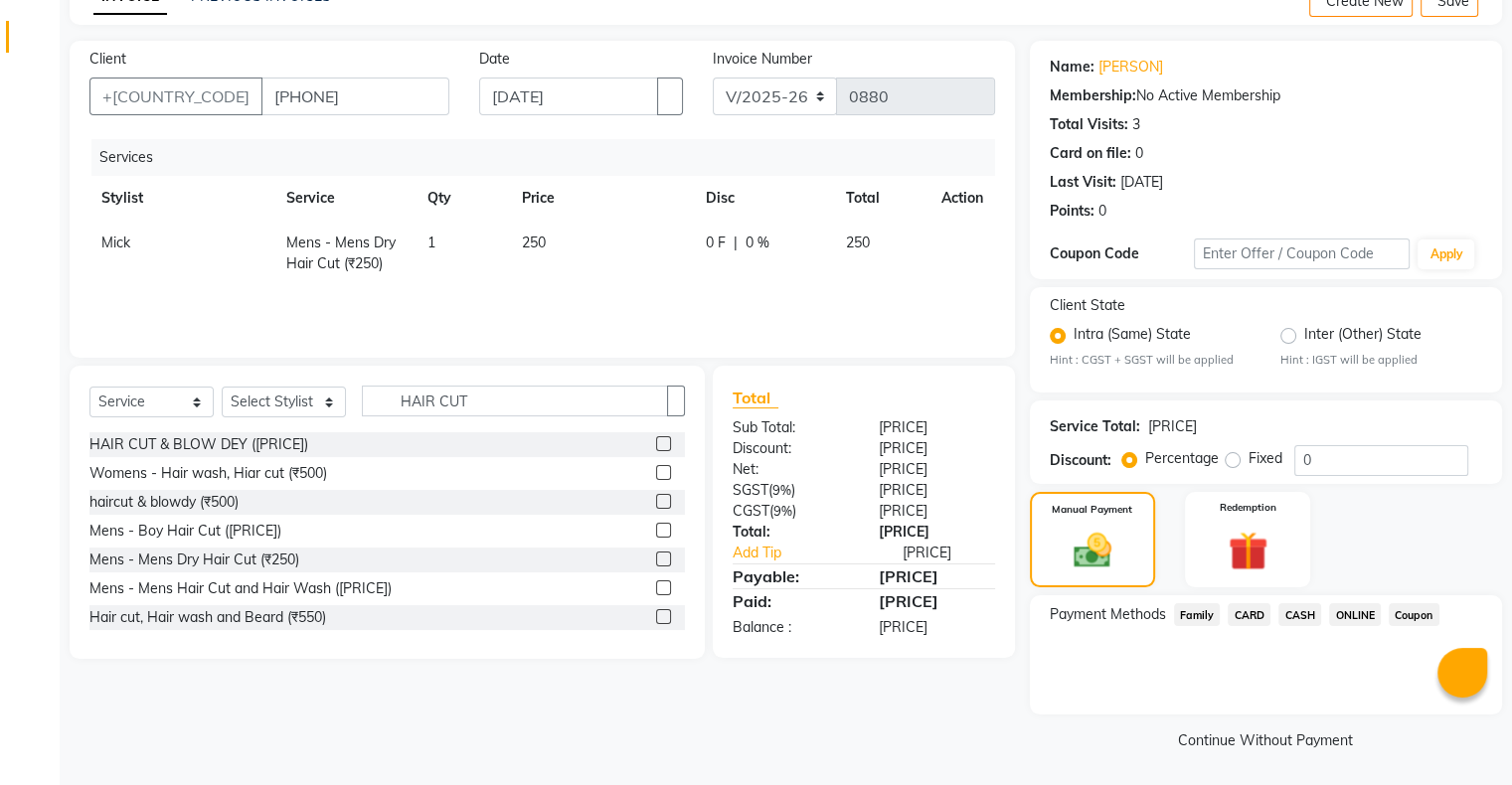 click on "CASH" at bounding box center [1197, 614] 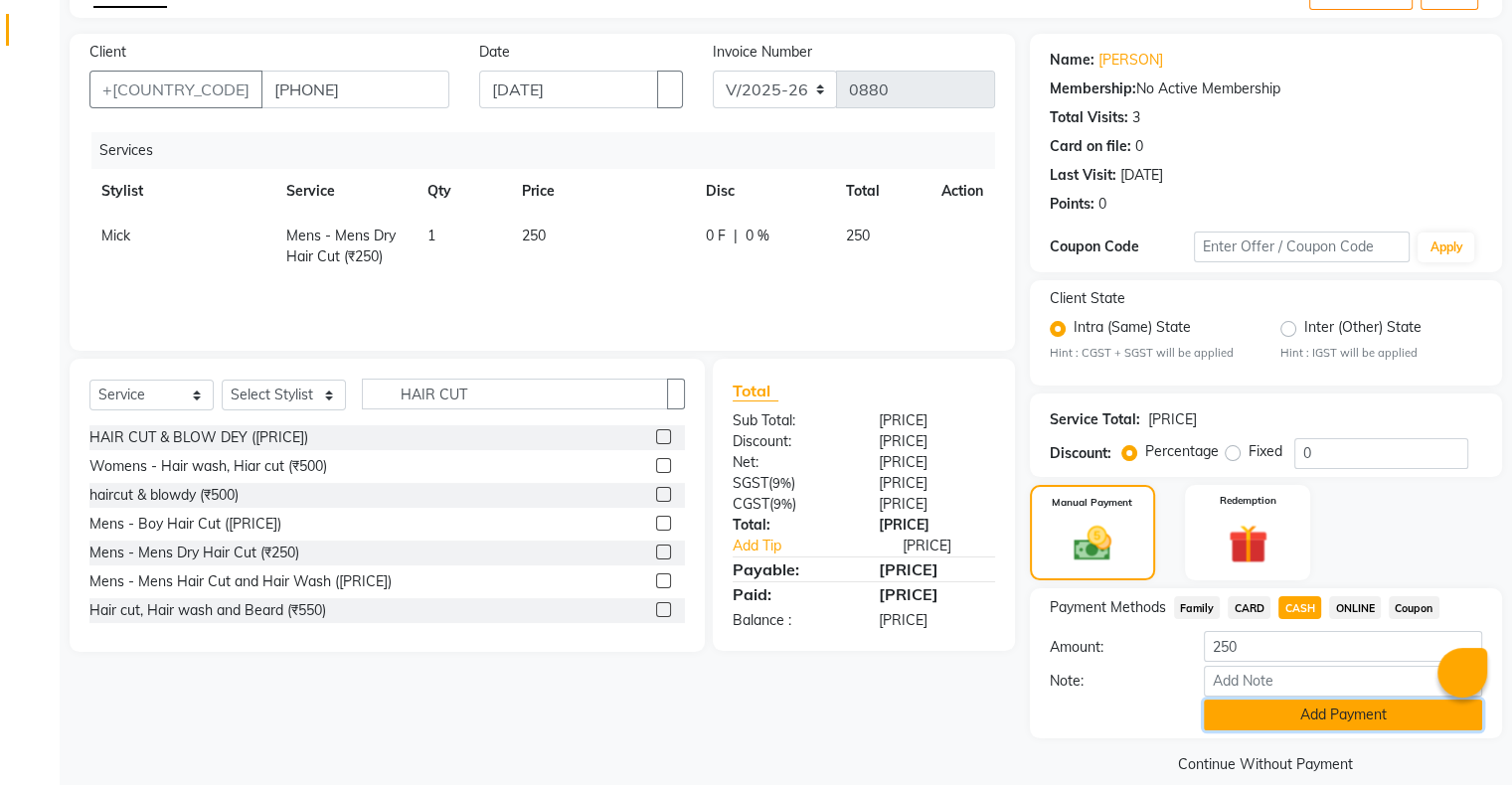 click on "Add Payment" at bounding box center [1343, 714] 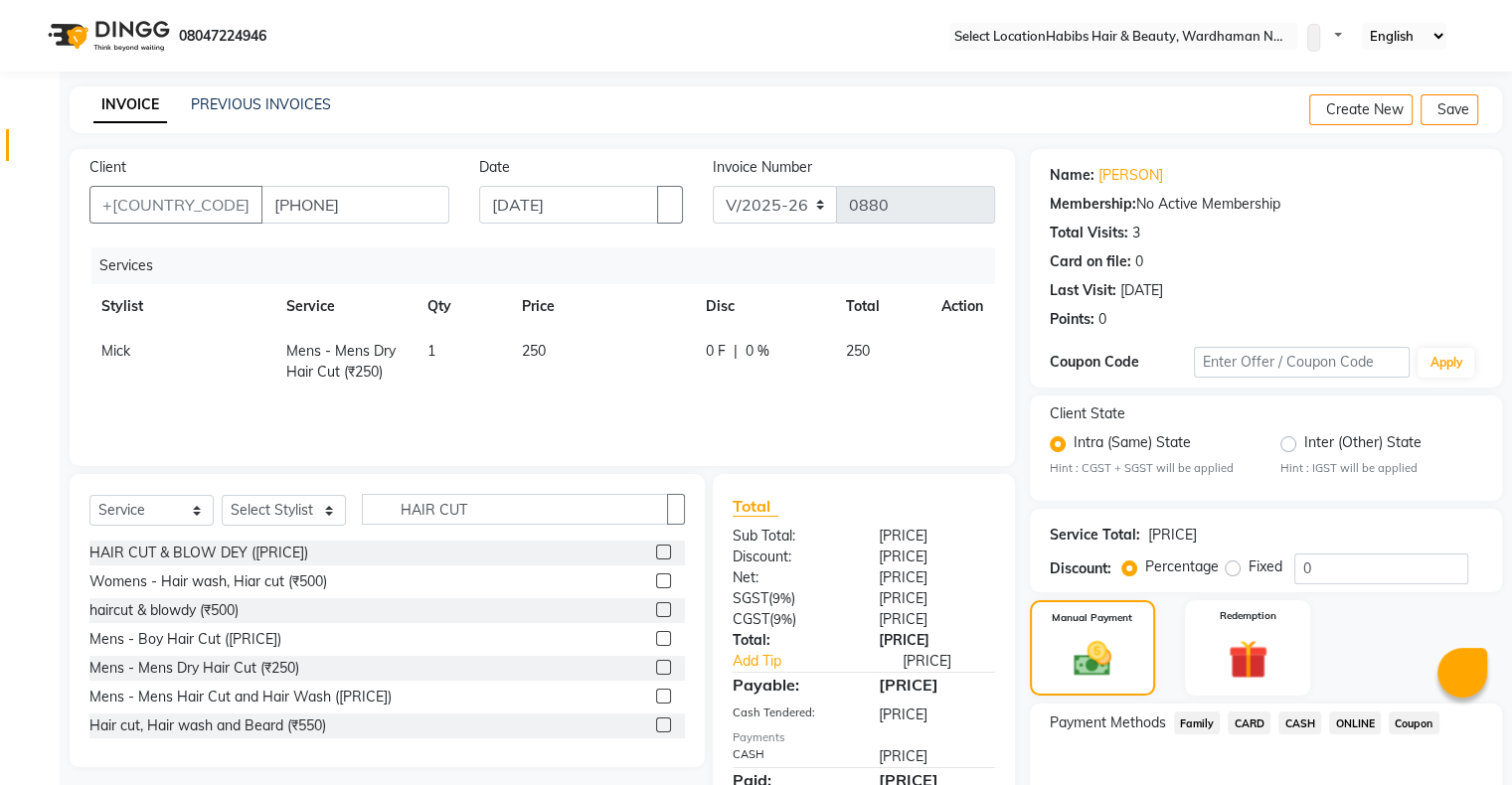 scroll, scrollTop: 227, scrollLeft: 0, axis: vertical 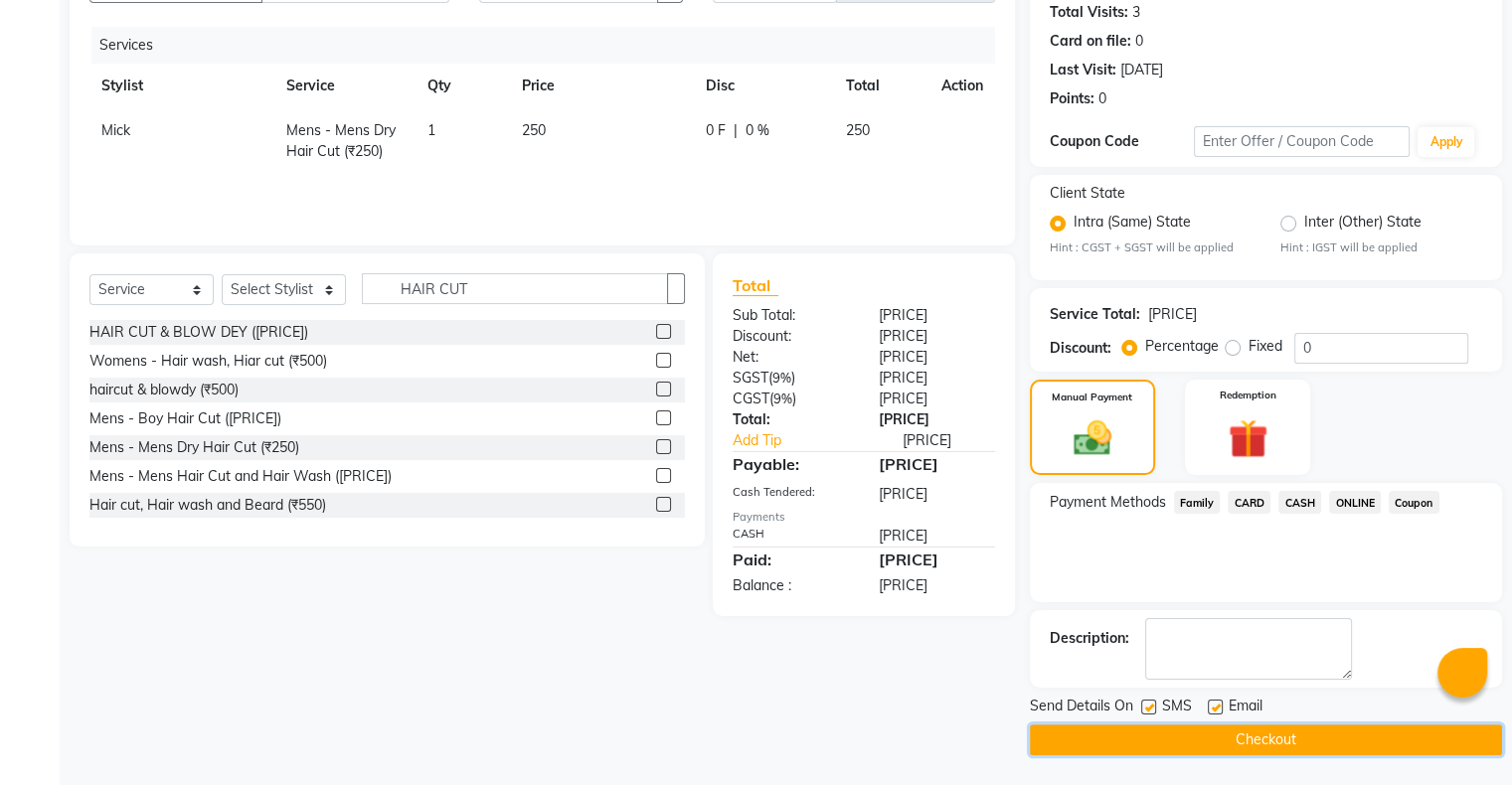 click on "Checkout" at bounding box center (1265, 739) 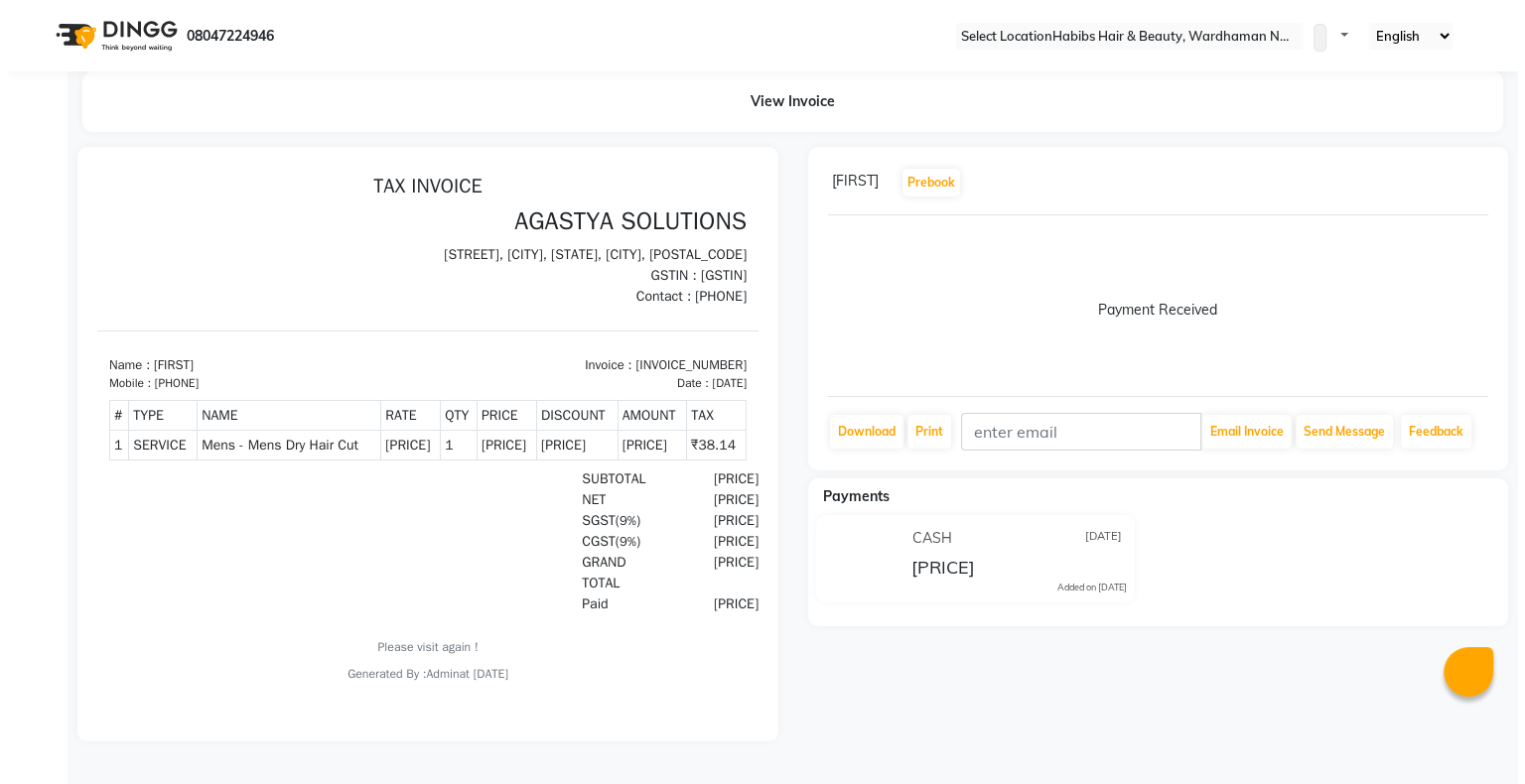 scroll, scrollTop: 0, scrollLeft: 0, axis: both 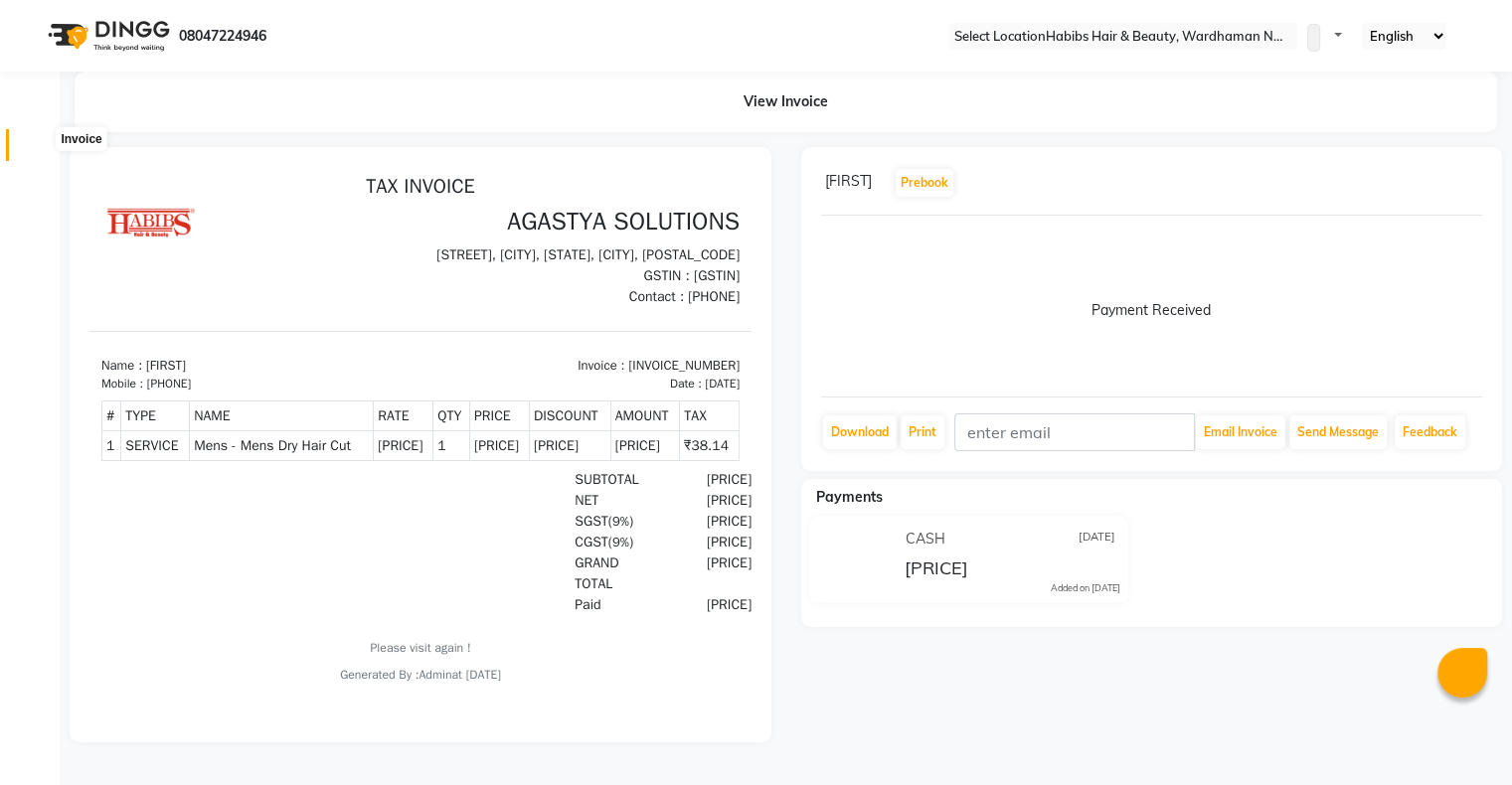 click at bounding box center (38, 150) 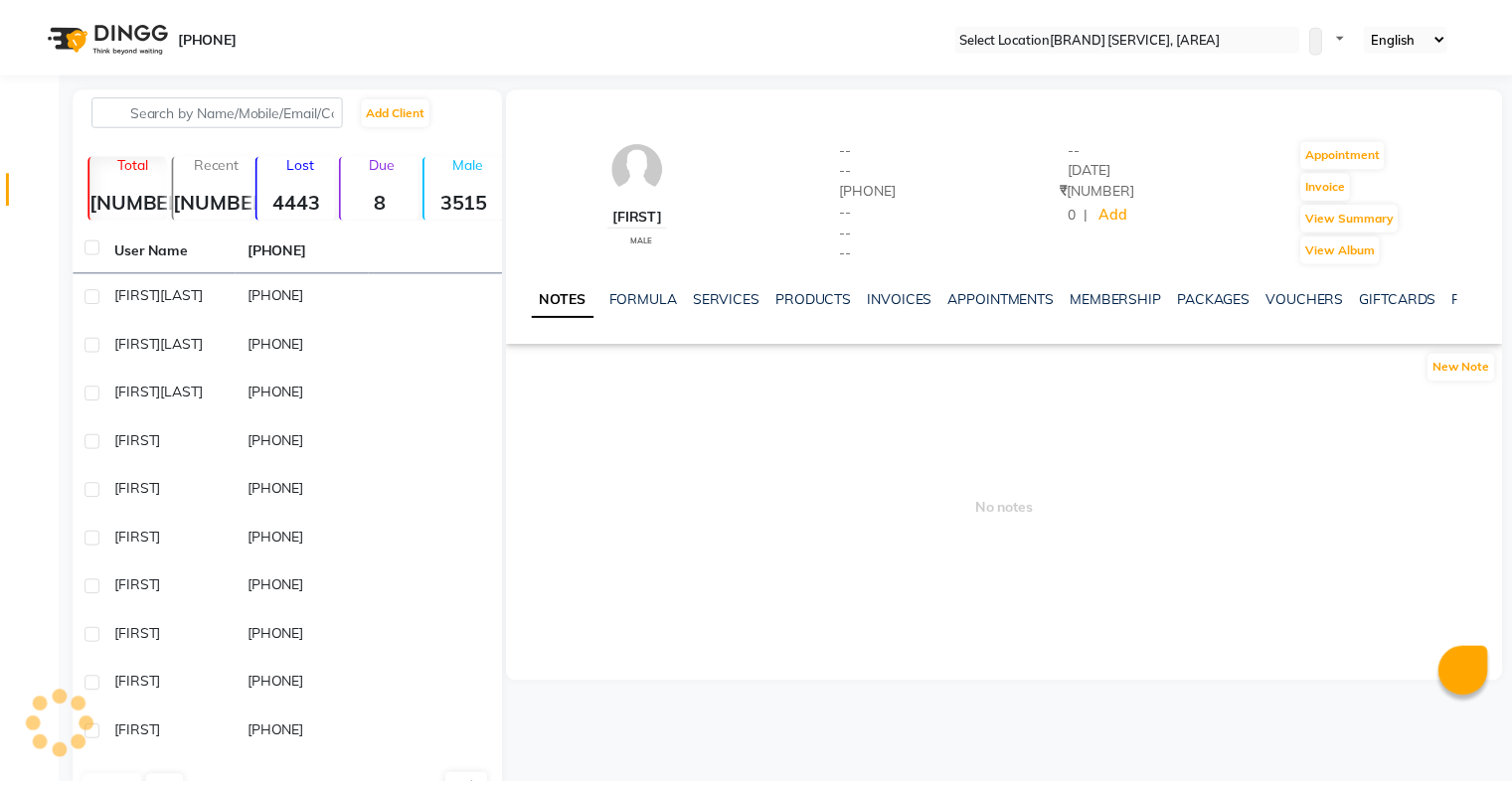 scroll, scrollTop: 0, scrollLeft: 0, axis: both 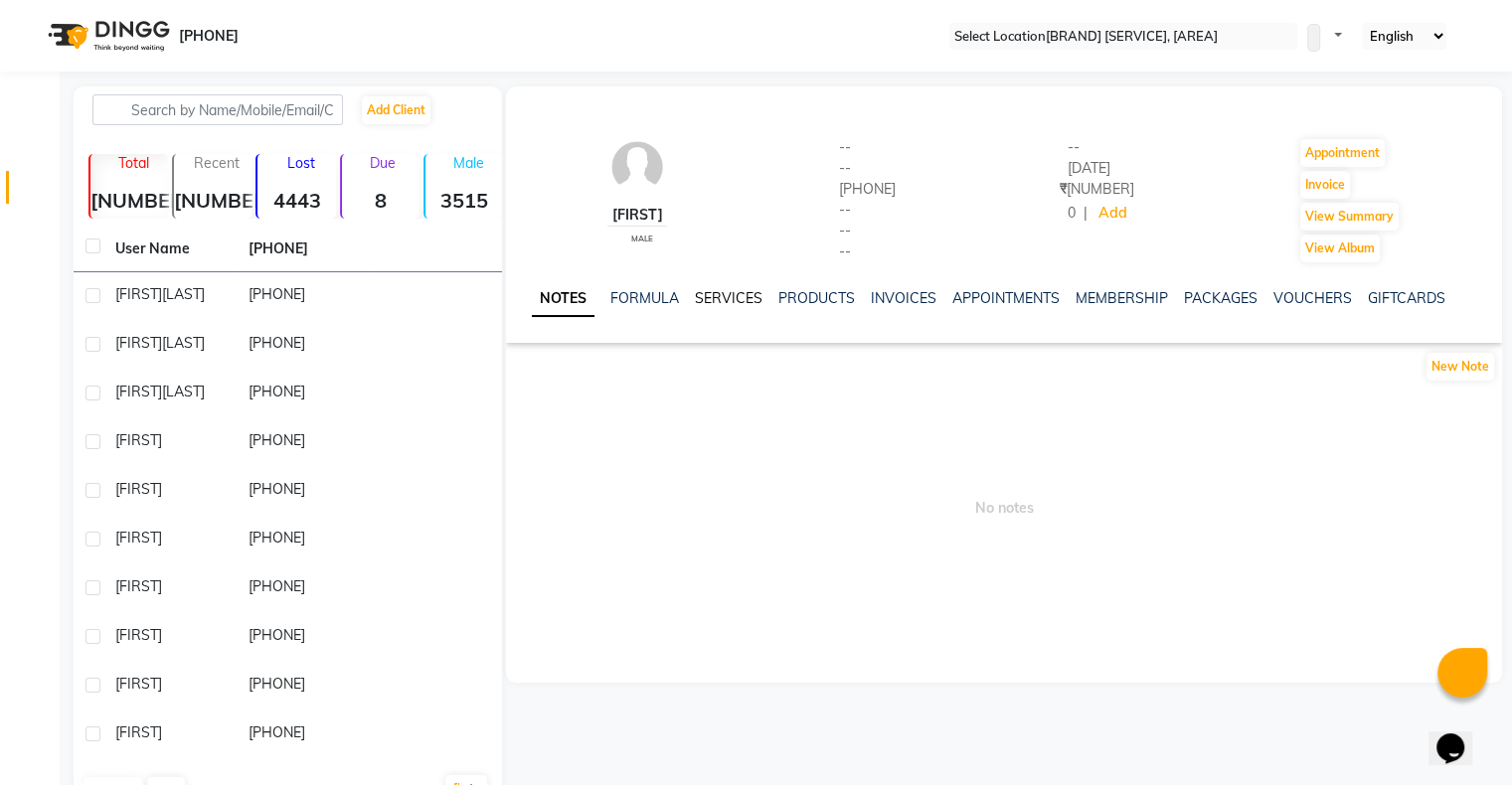 click on "SERVICES" at bounding box center (729, 298) 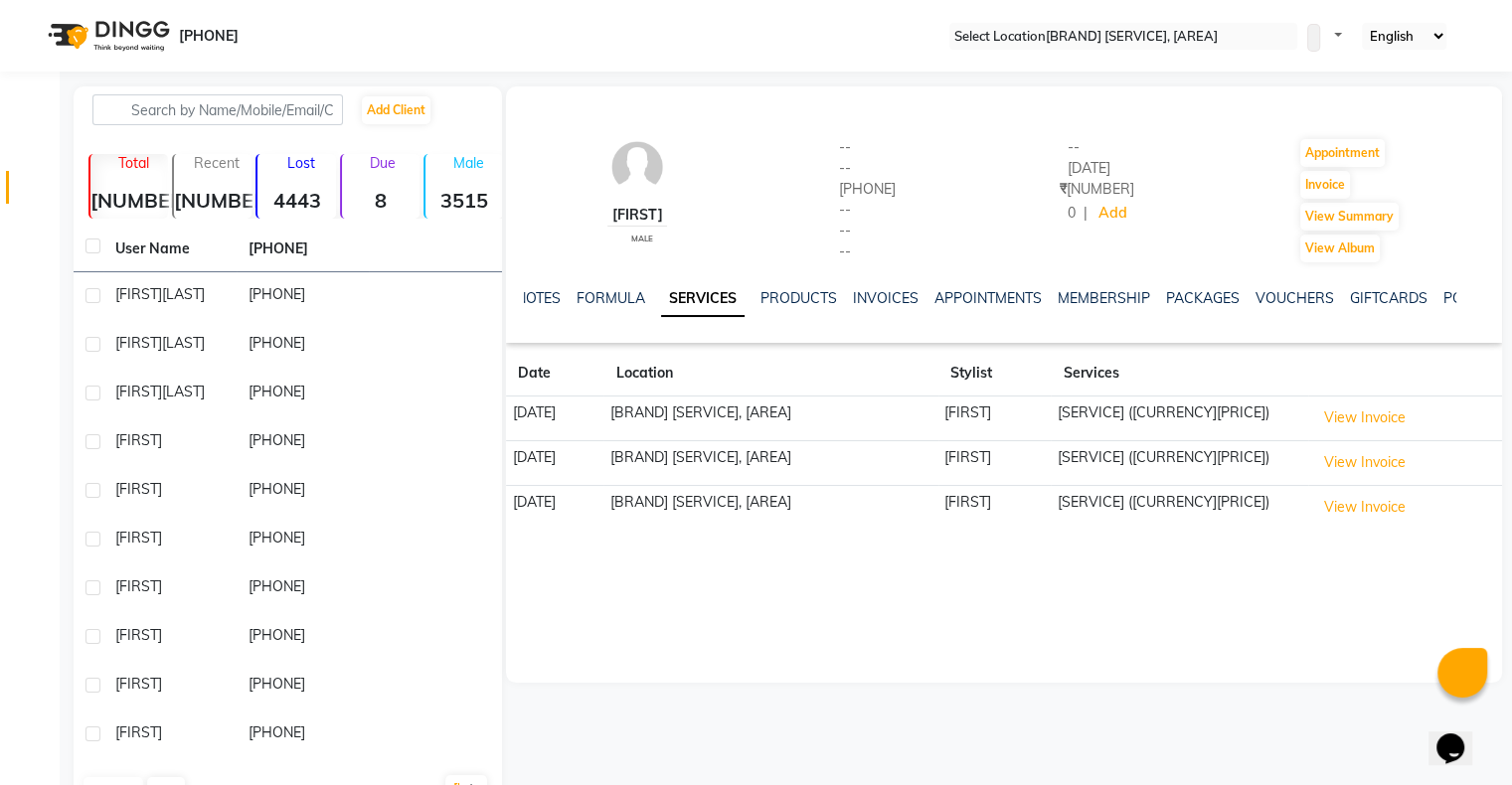 click at bounding box center [513, 296] 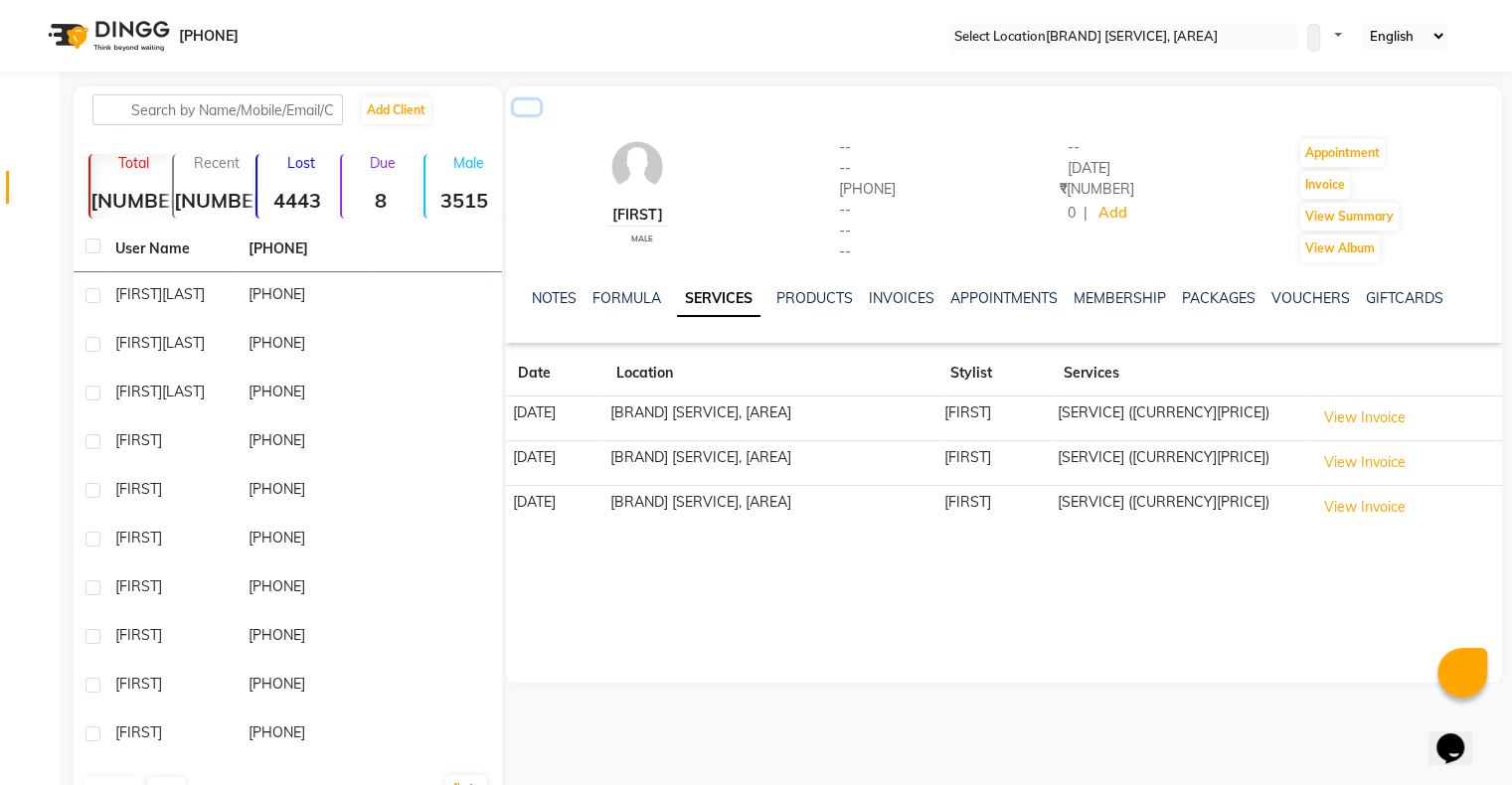 click at bounding box center [527, 107] 